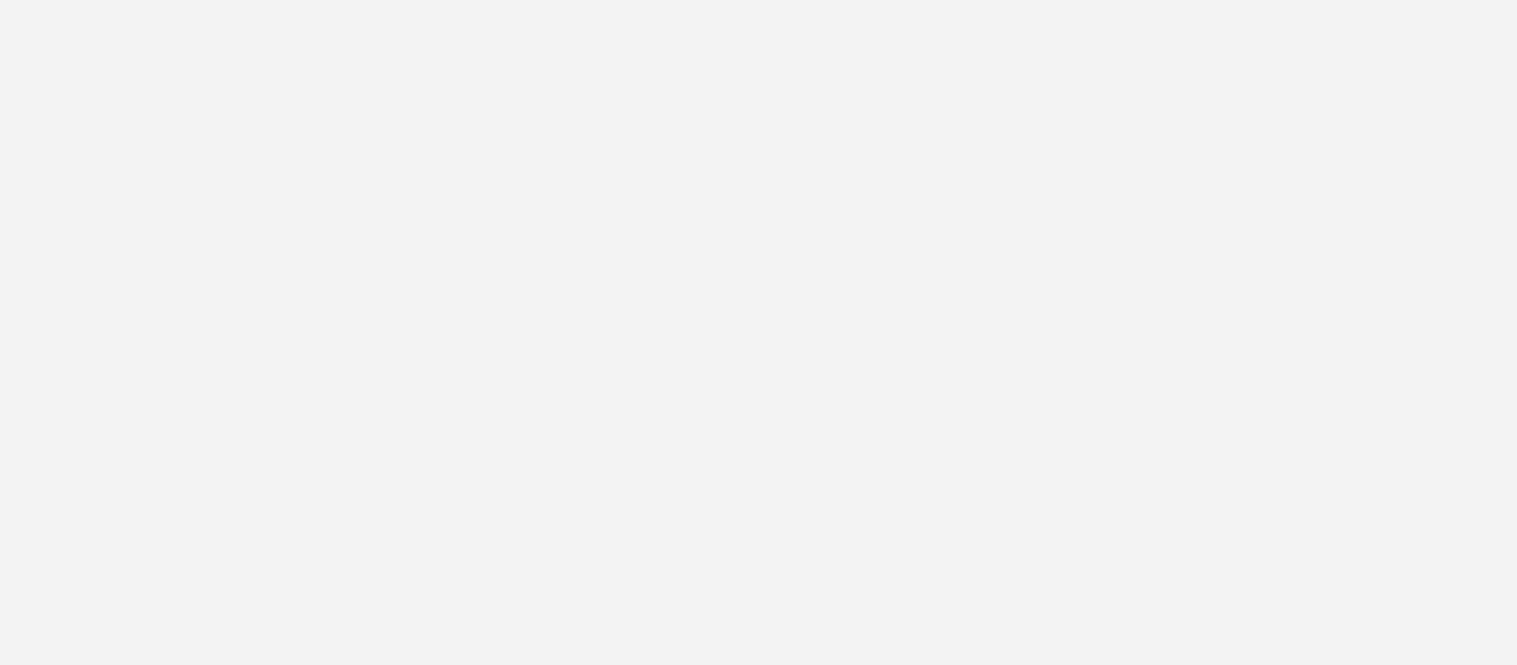 scroll, scrollTop: 0, scrollLeft: 0, axis: both 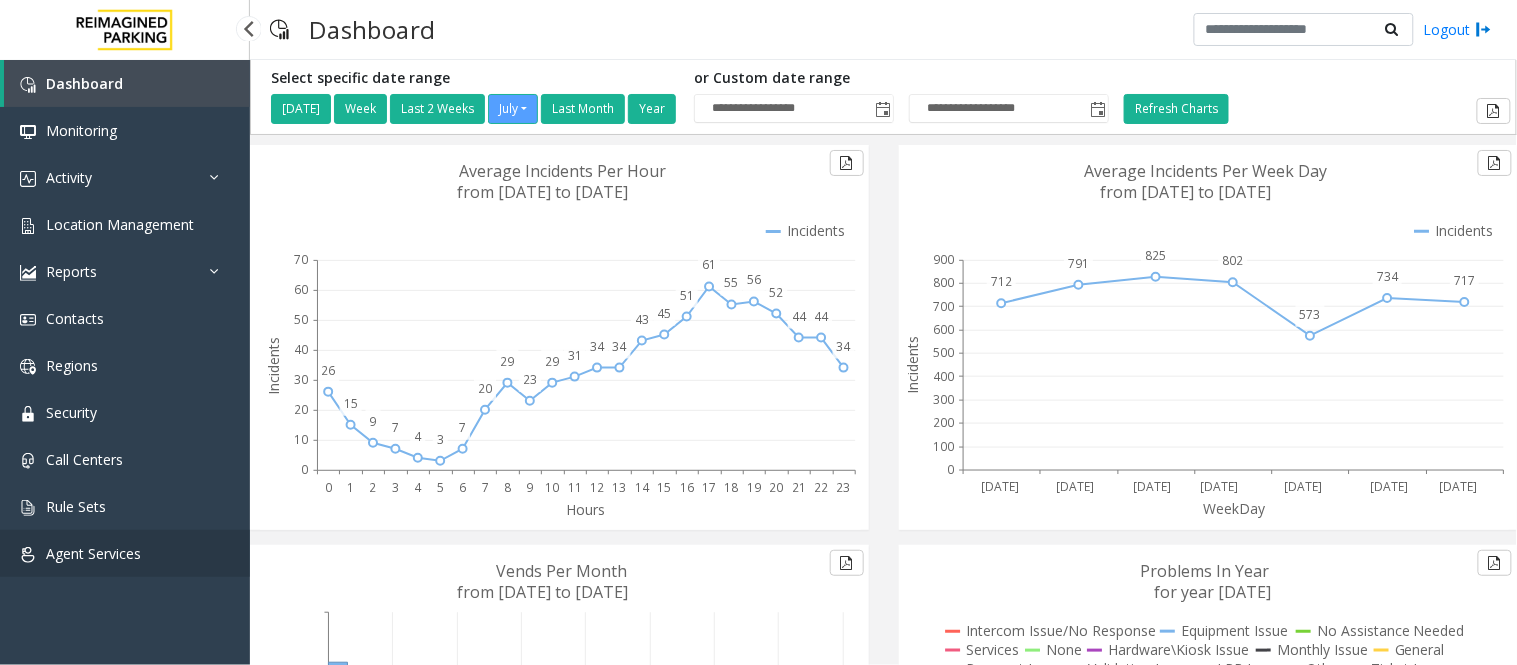 click on "Agent Services" at bounding box center (93, 553) 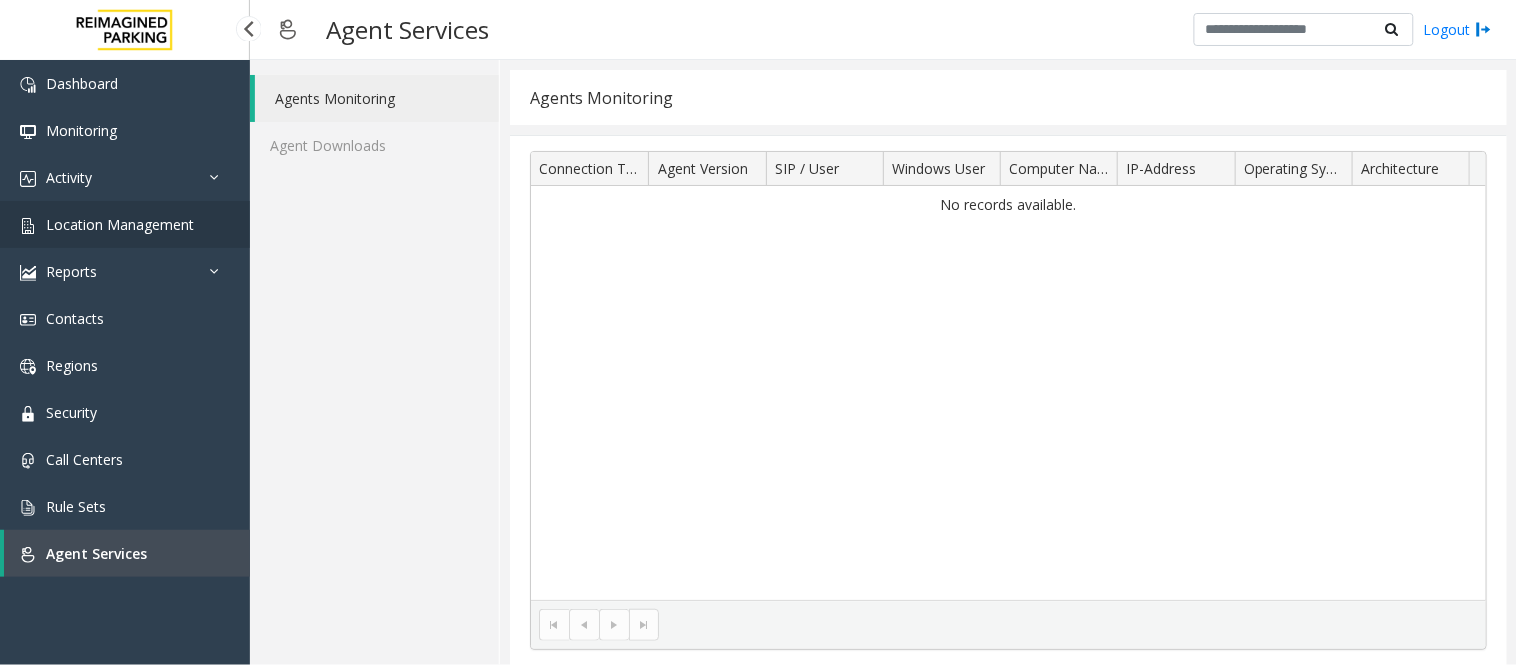 click on "Location Management" at bounding box center (120, 224) 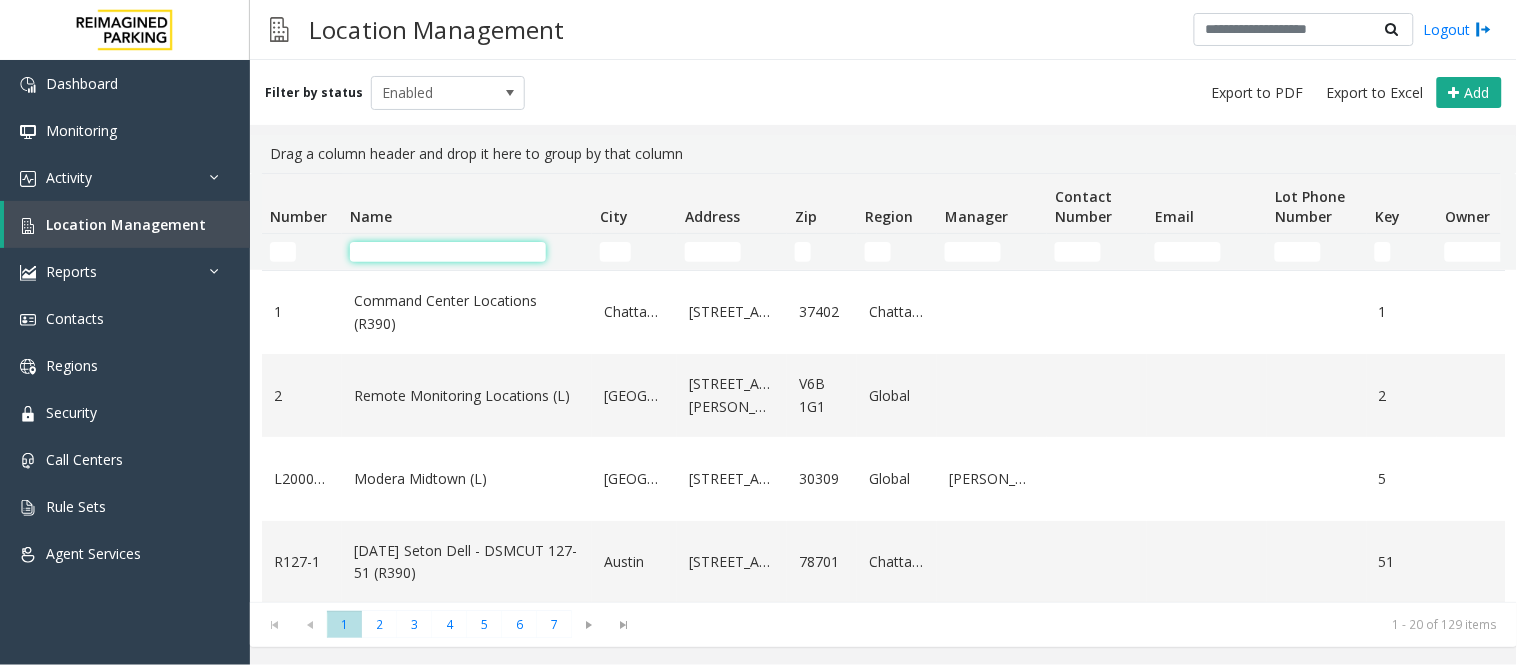 click 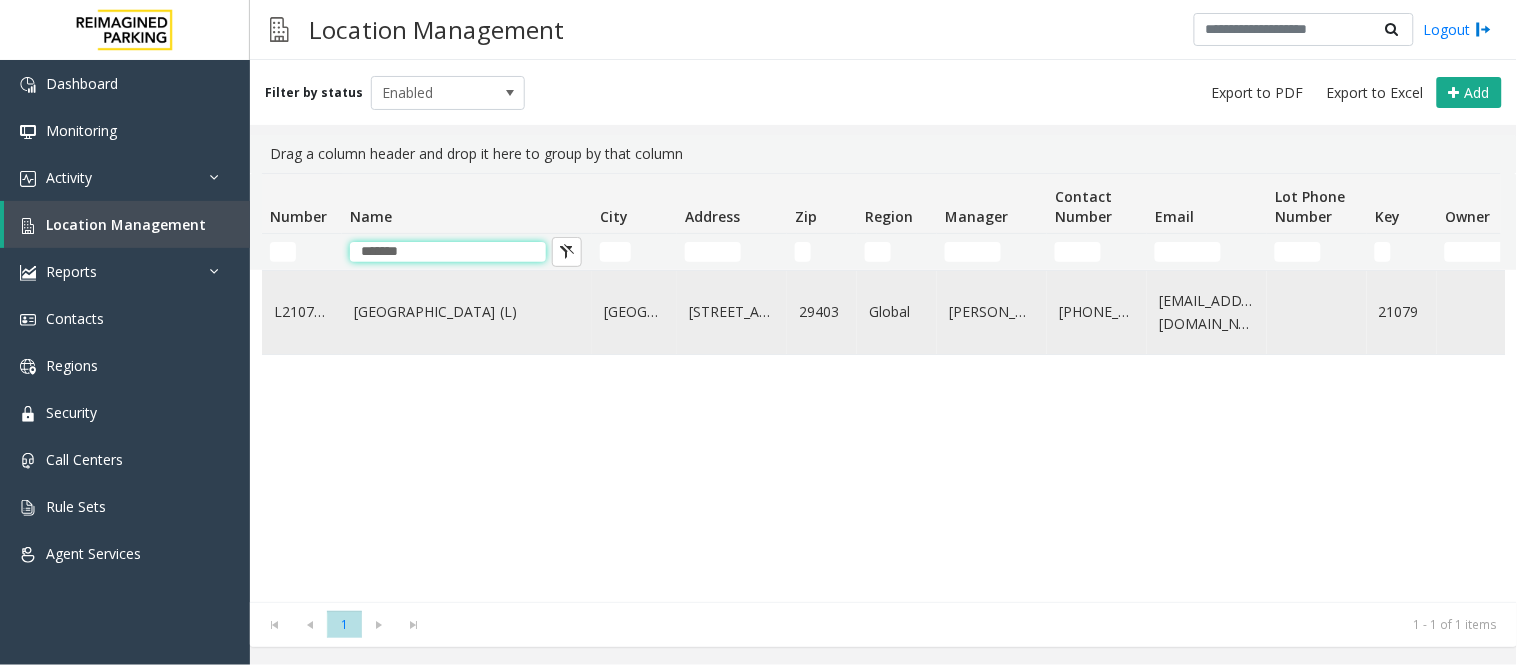 type on "*******" 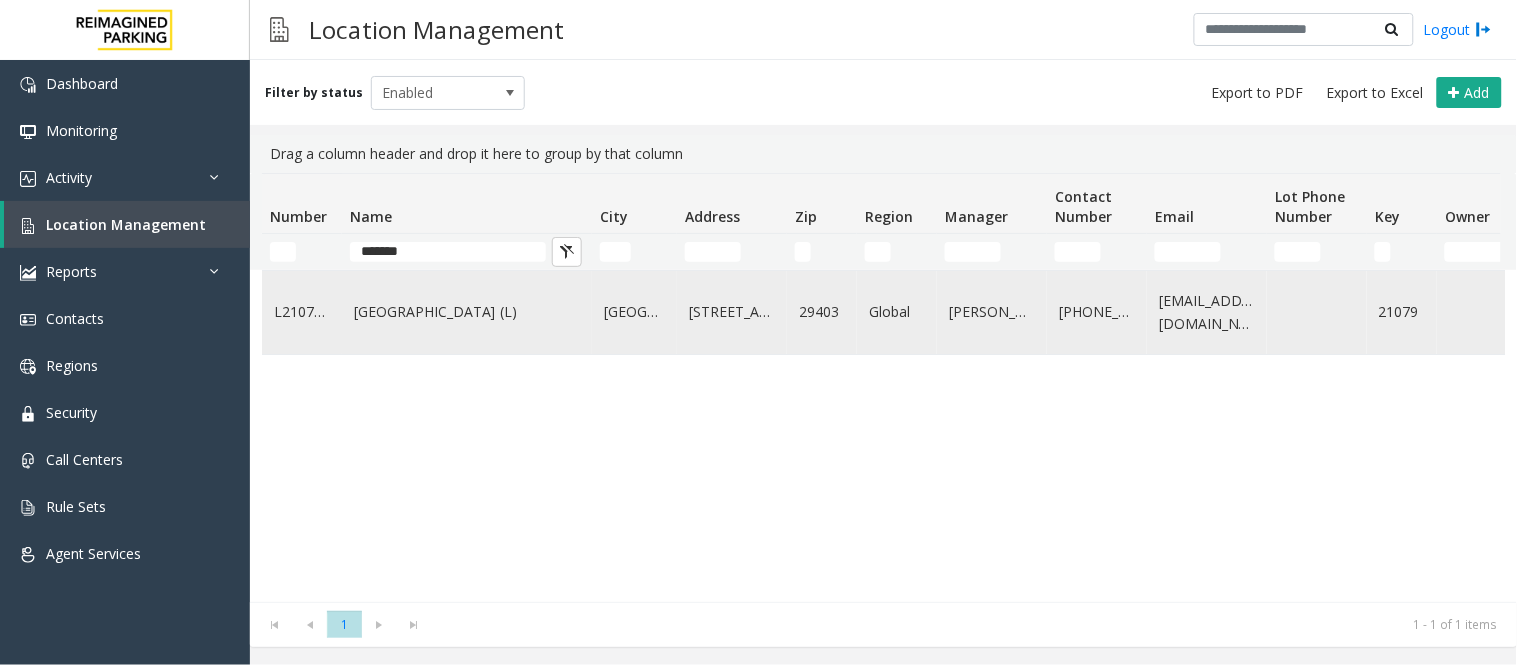 click on "[GEOGRAPHIC_DATA] (L)" 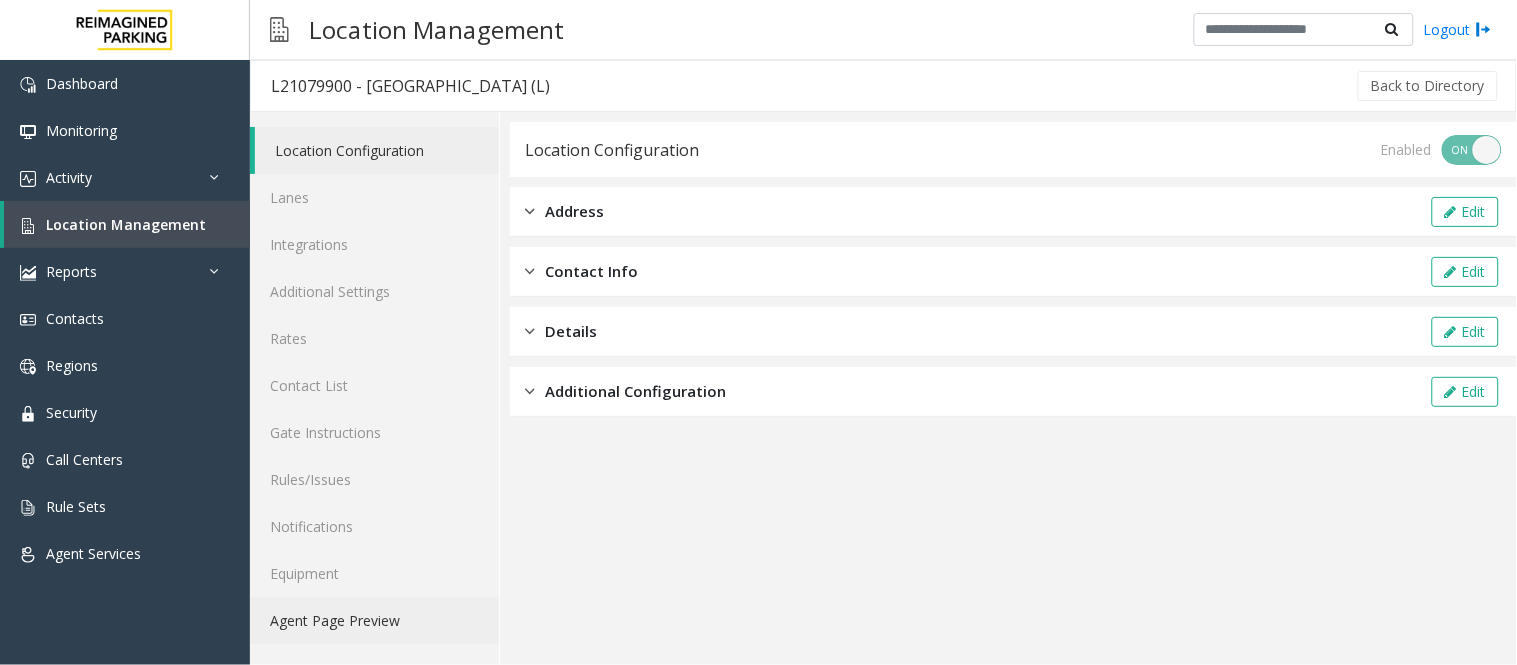click on "Agent Page Preview" 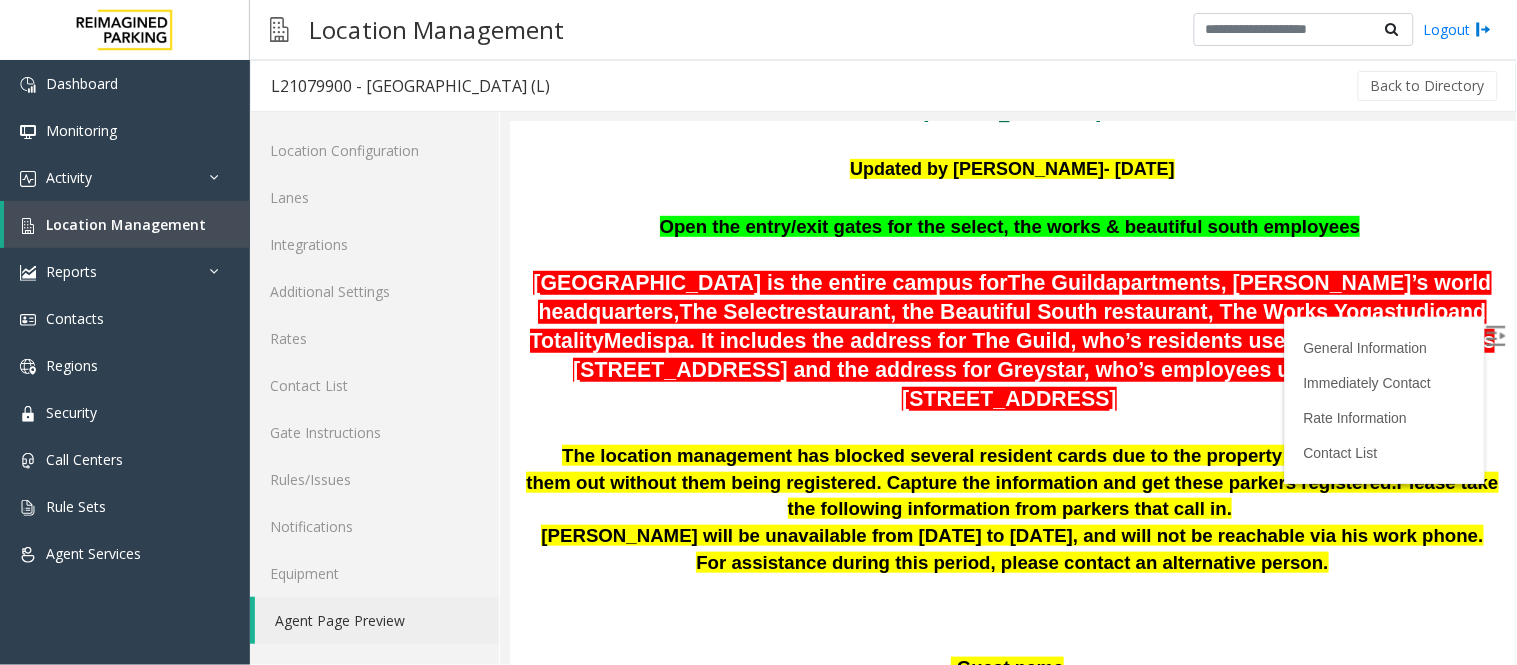 scroll, scrollTop: 222, scrollLeft: 0, axis: vertical 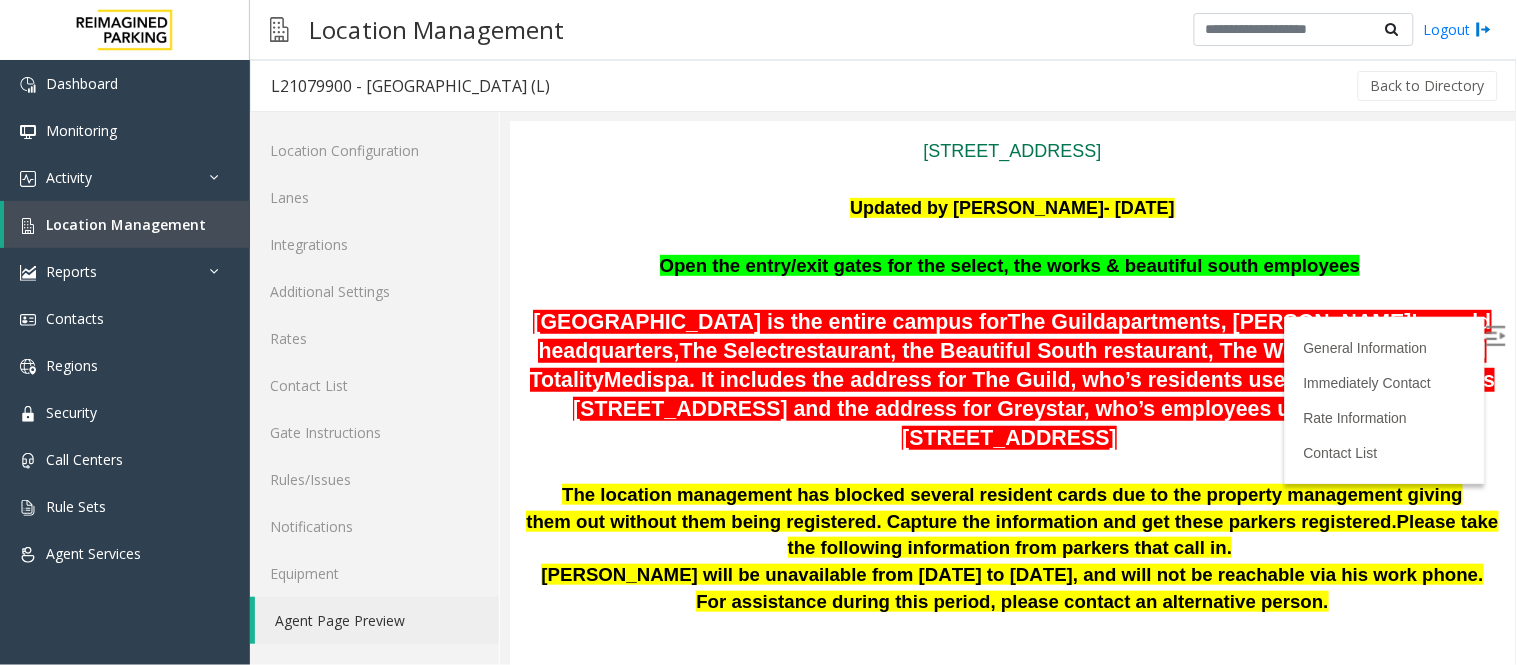 click on "Open the entry/exit gates for the select, the works & beautiful south employees" at bounding box center [1011, 265] 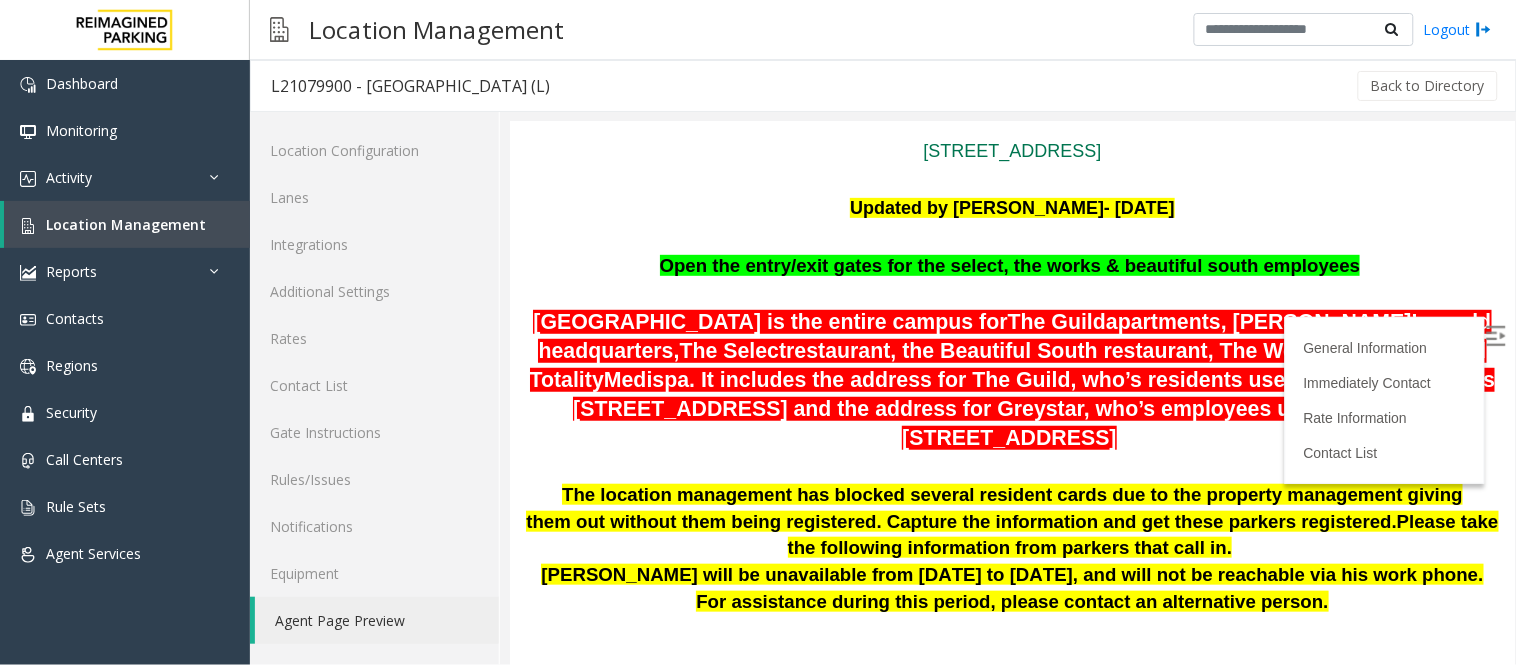 click at bounding box center (1497, 337) 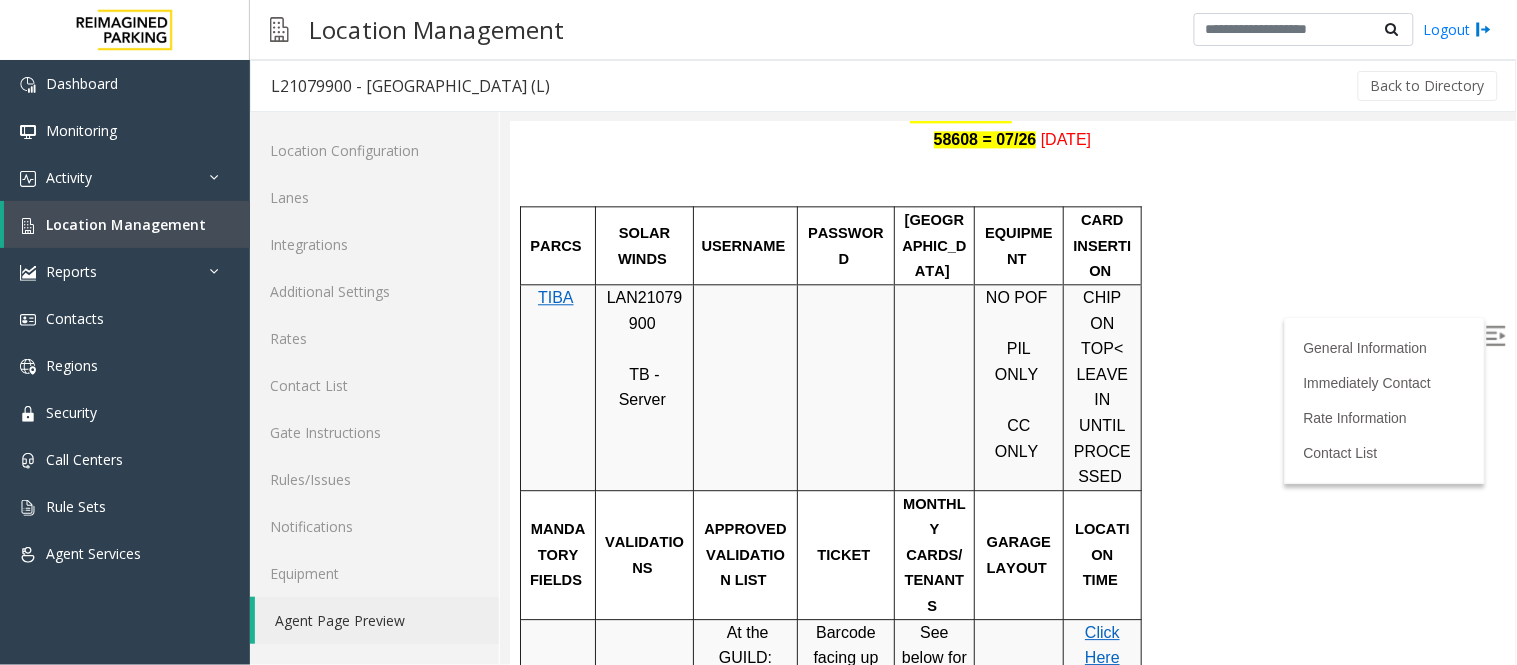scroll, scrollTop: 1333, scrollLeft: 0, axis: vertical 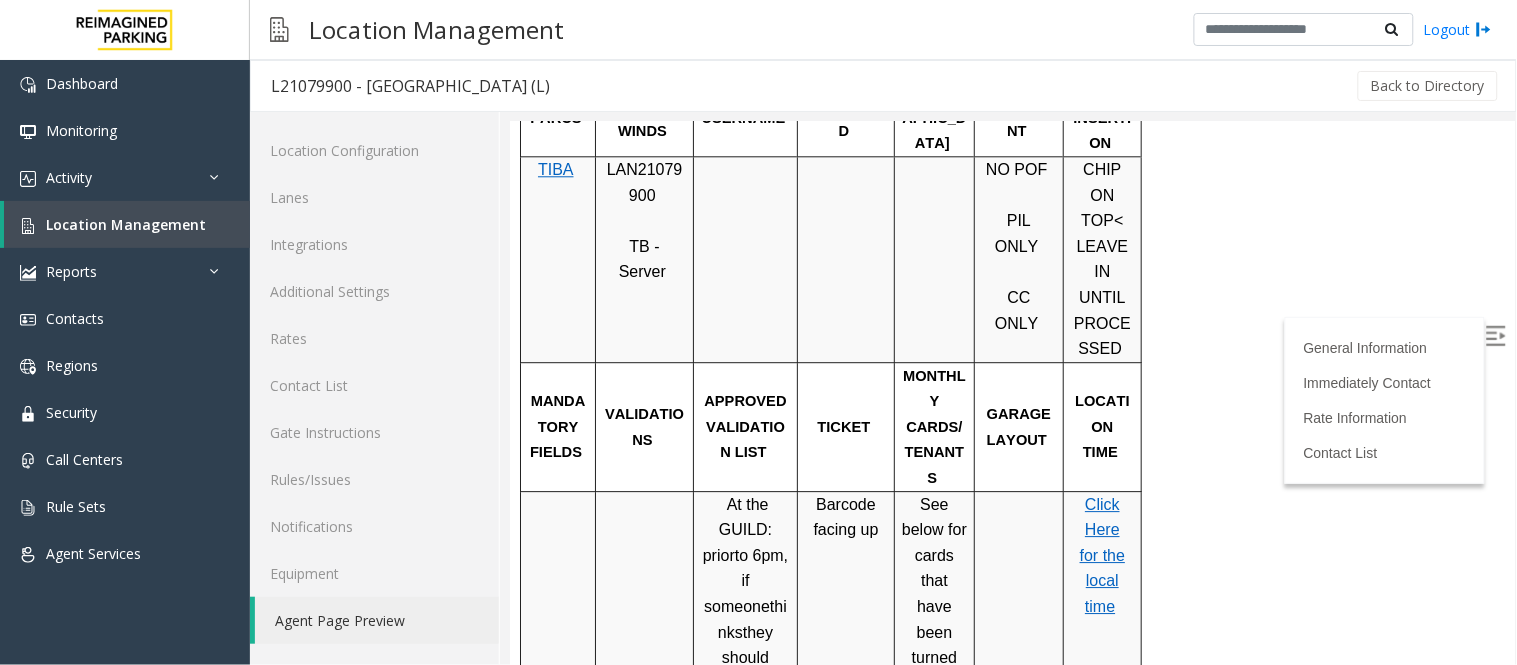 click on "Click Here for the local time" at bounding box center [1101, 554] 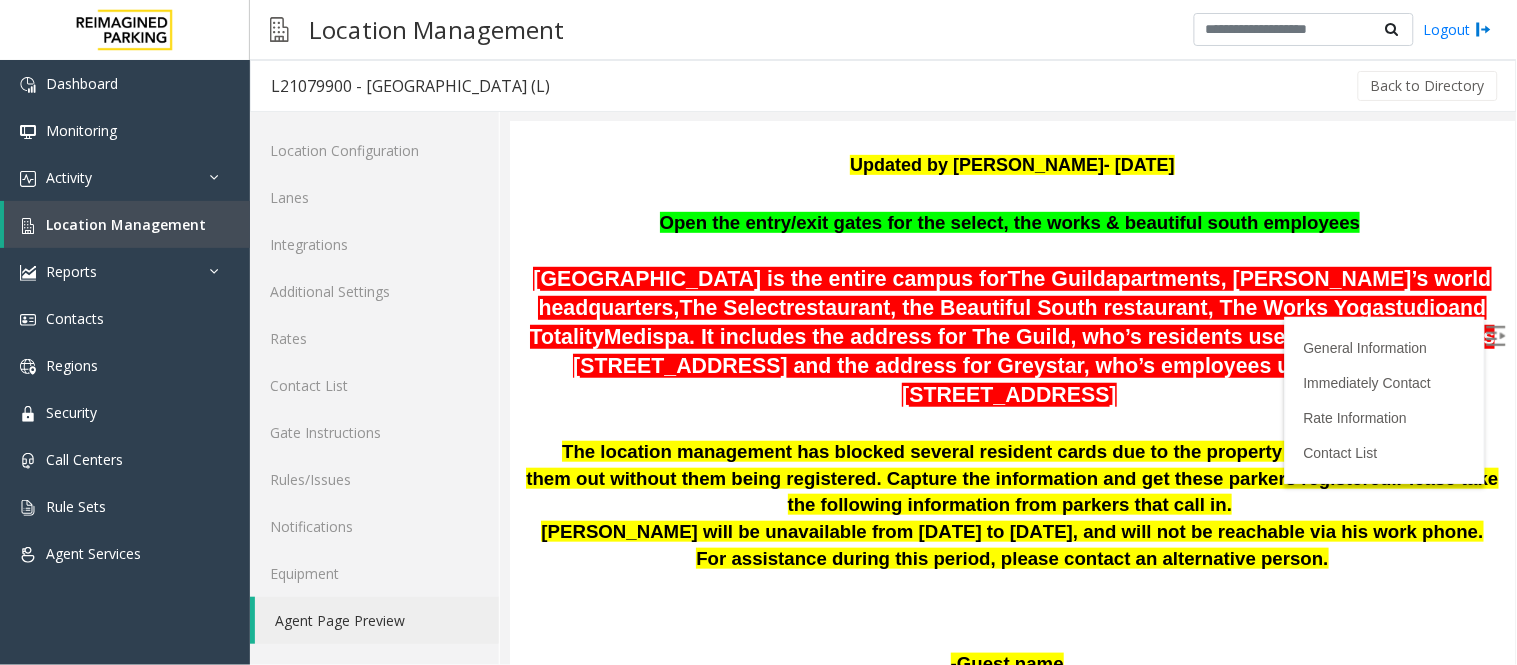 scroll, scrollTop: 222, scrollLeft: 0, axis: vertical 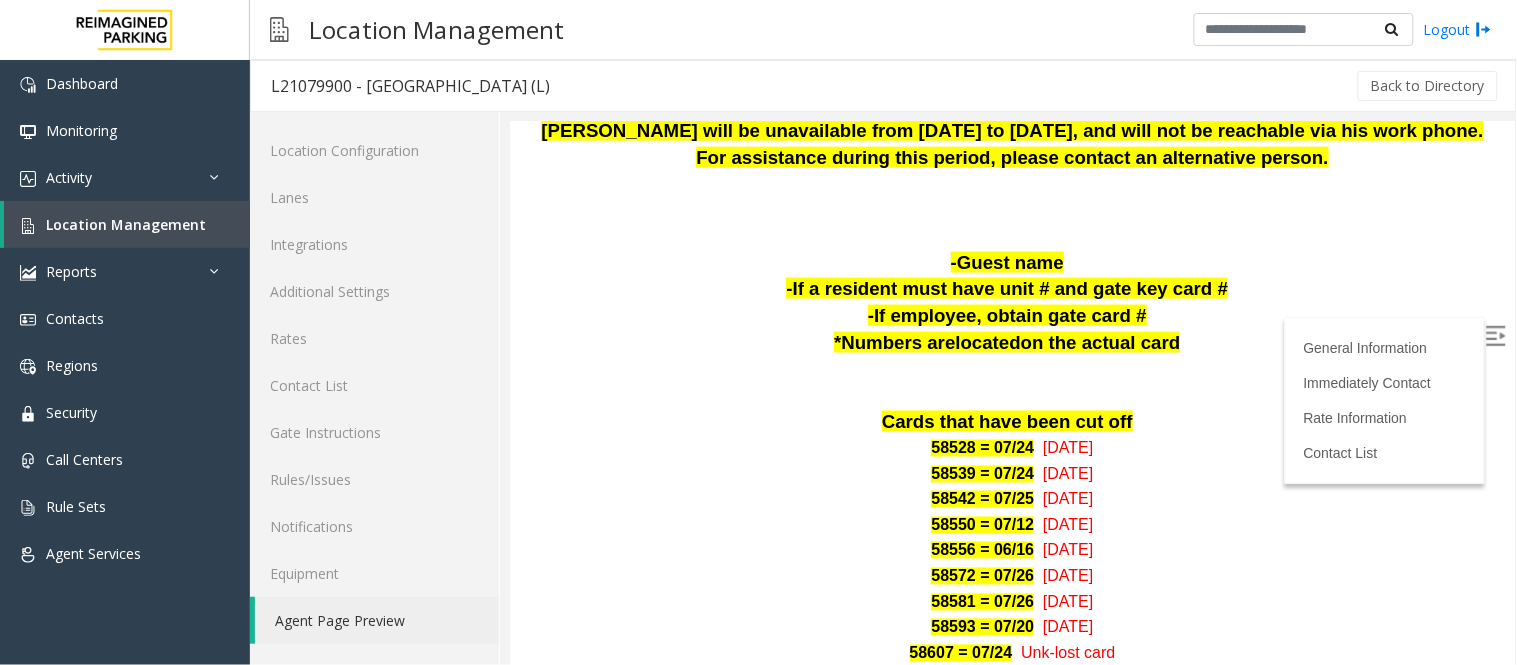 click at bounding box center [1011, 395] 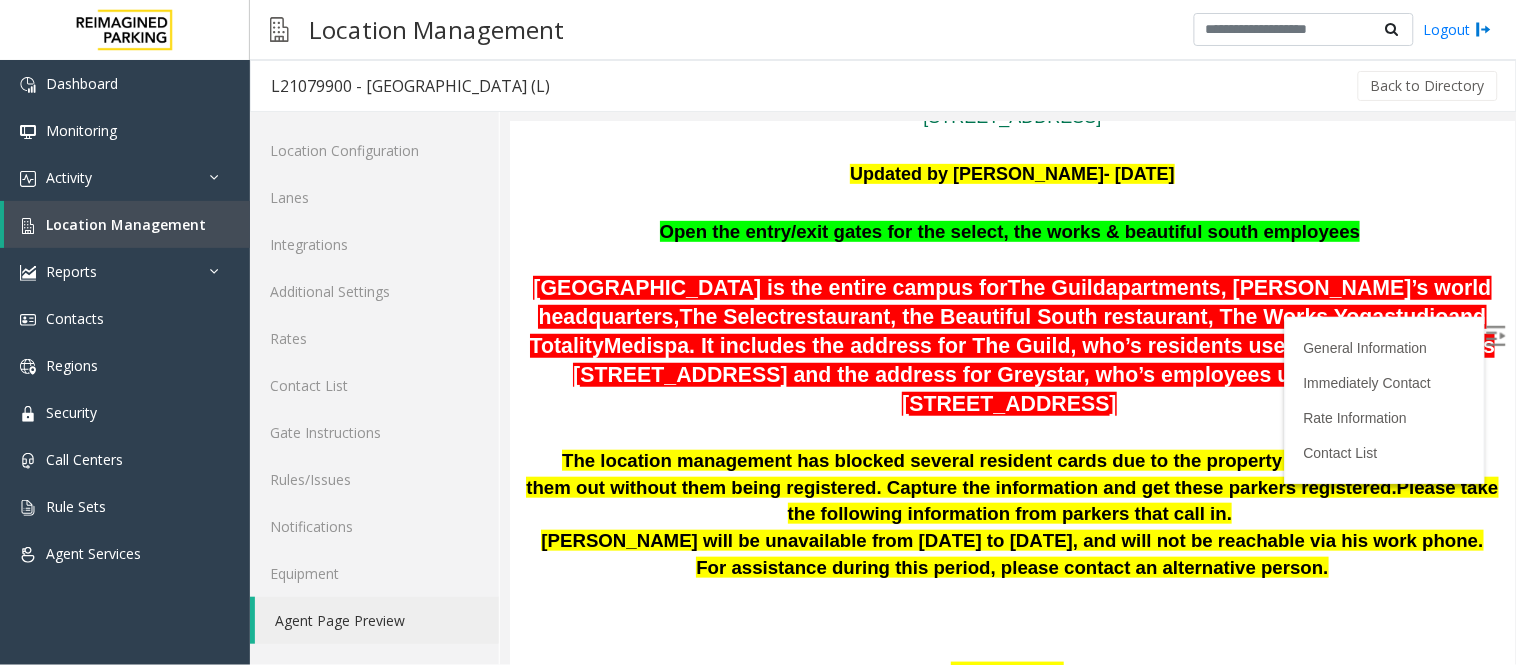 scroll, scrollTop: 222, scrollLeft: 0, axis: vertical 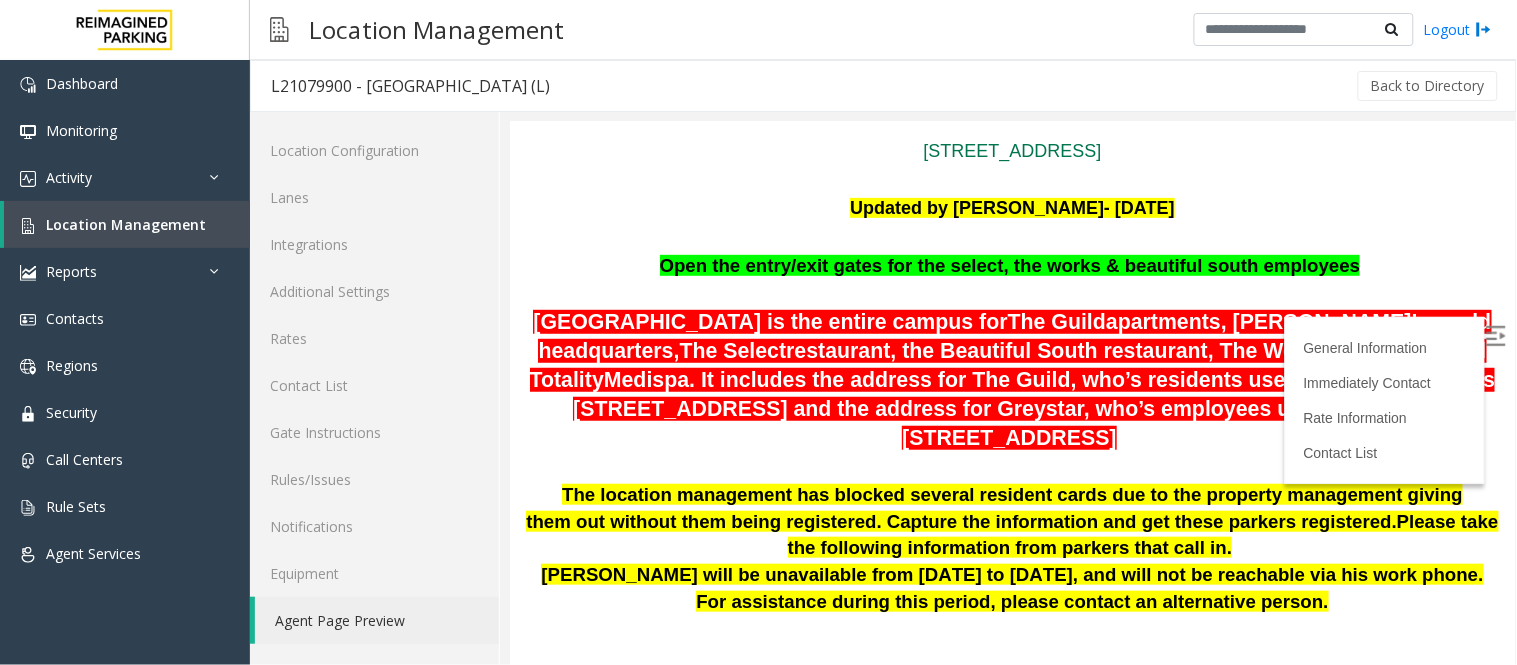 click on "[GEOGRAPHIC_DATA] is the entire campus for  The Guild  apartments, Greystar’s world headquarters,  The Select  restaurant, the Beautiful South restaurant, The Works Yoga  studio  and Totality  Medispa . It includes the address for The Guild, who’s residents use the garage, which is [STREET_ADDRESS] and the address for Greystar, who’s employees use the garage is [STREET_ADDRESS]" at bounding box center [1011, 380] 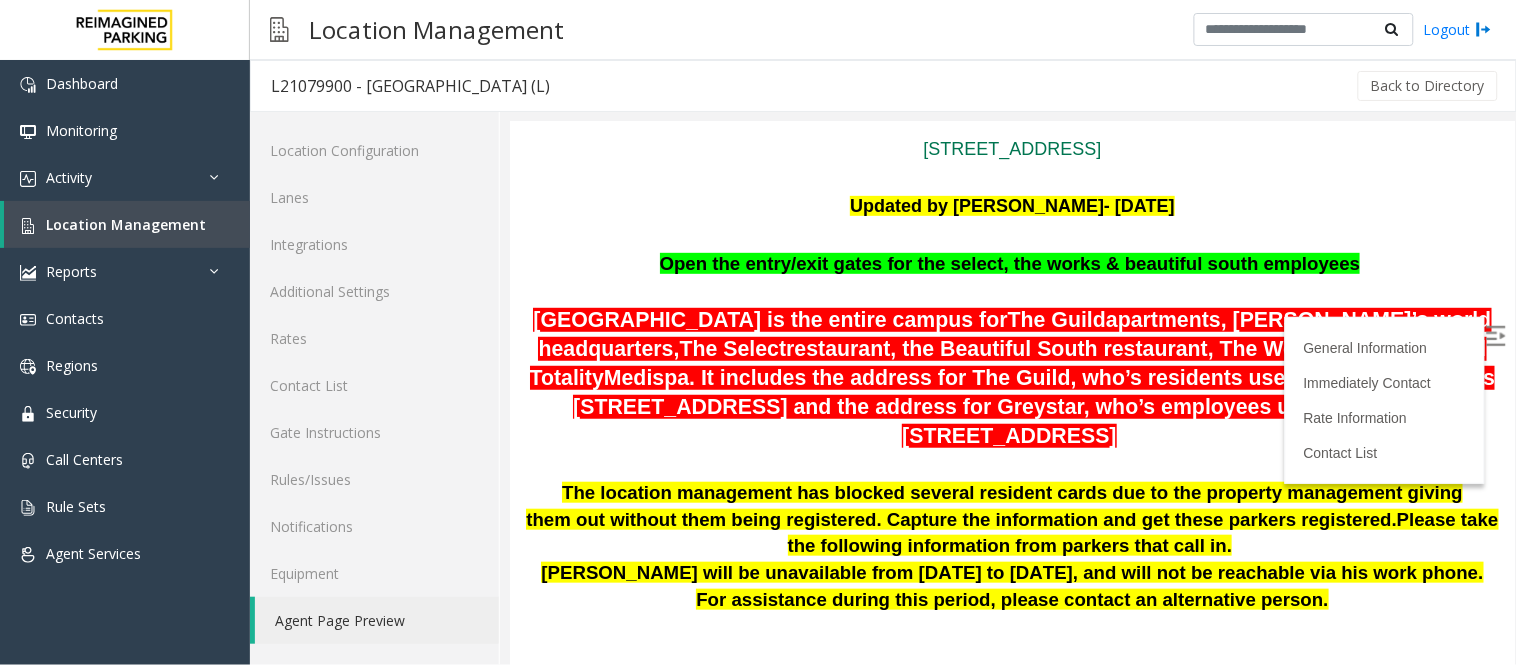 scroll, scrollTop: 222, scrollLeft: 0, axis: vertical 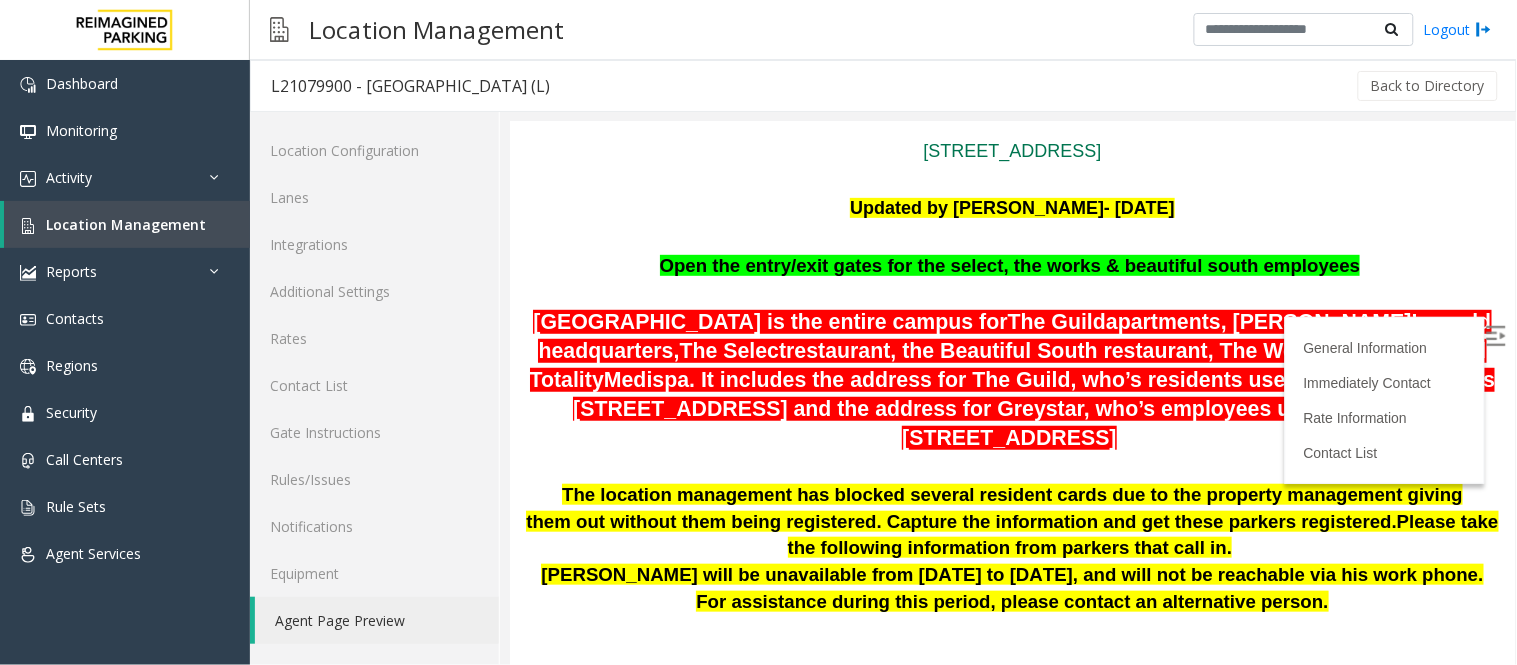 click at bounding box center [1011, 294] 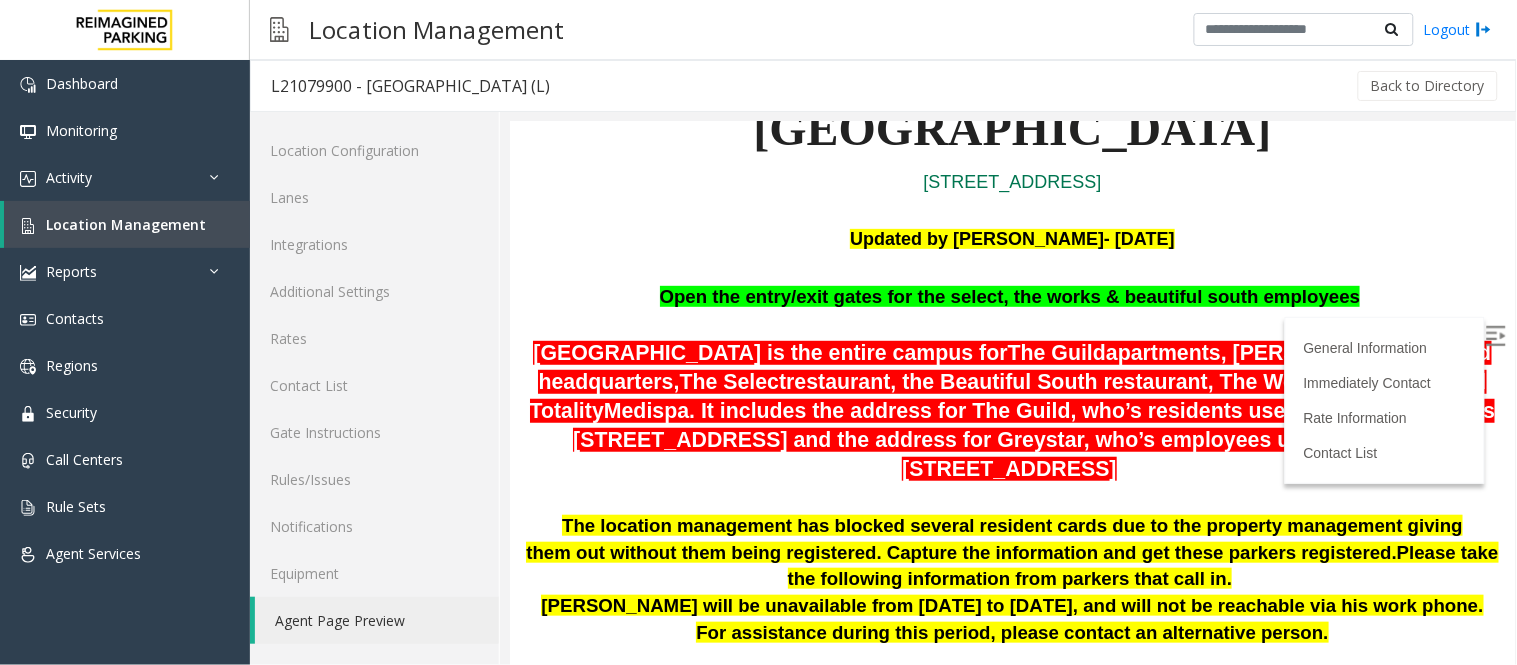 scroll, scrollTop: 222, scrollLeft: 0, axis: vertical 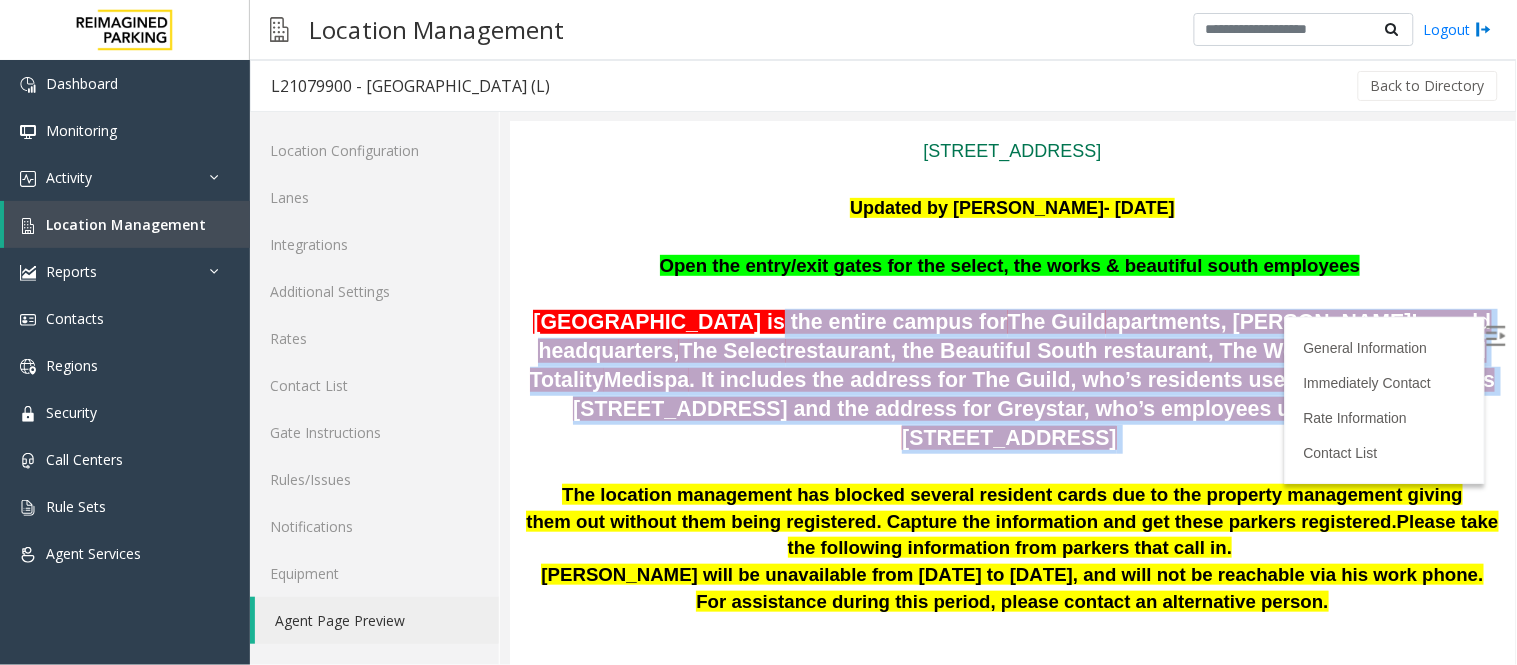 drag, startPoint x: 1060, startPoint y: 435, endPoint x: 731, endPoint y: 328, distance: 345.96243 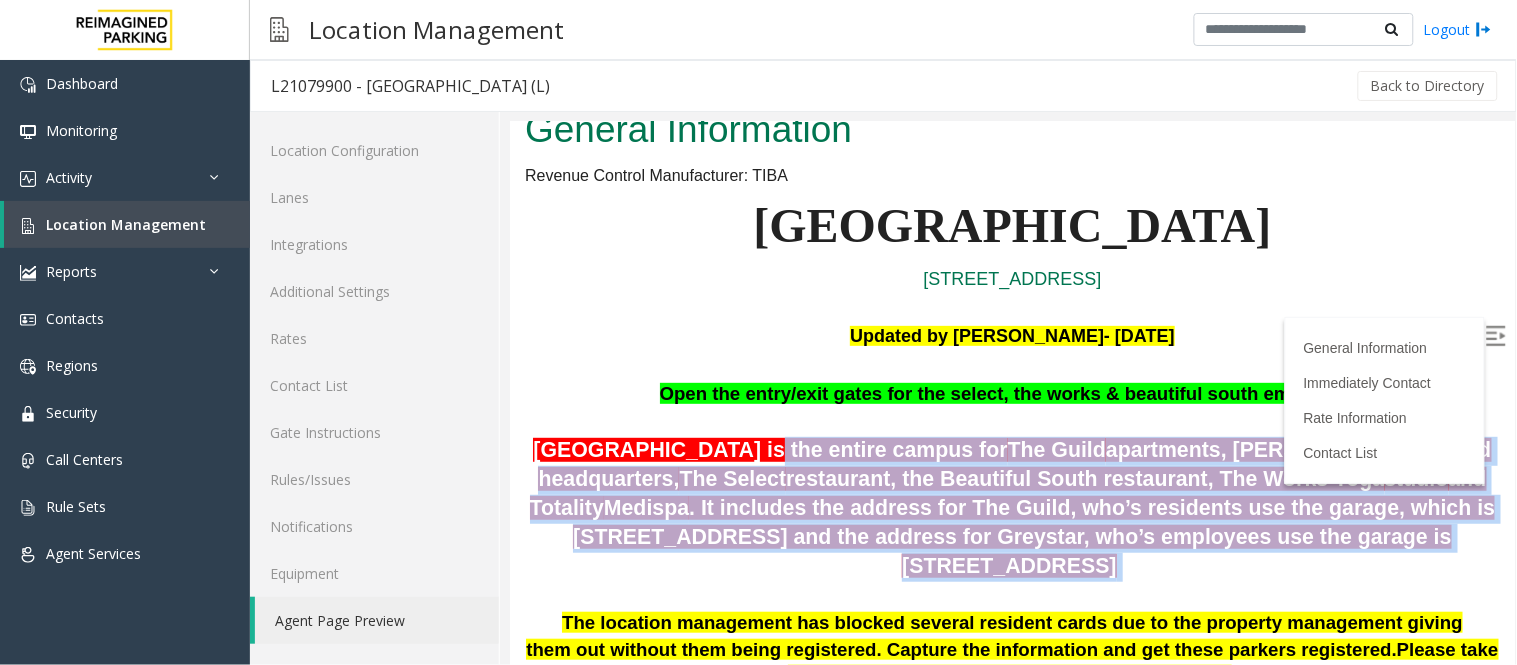 scroll, scrollTop: 222, scrollLeft: 0, axis: vertical 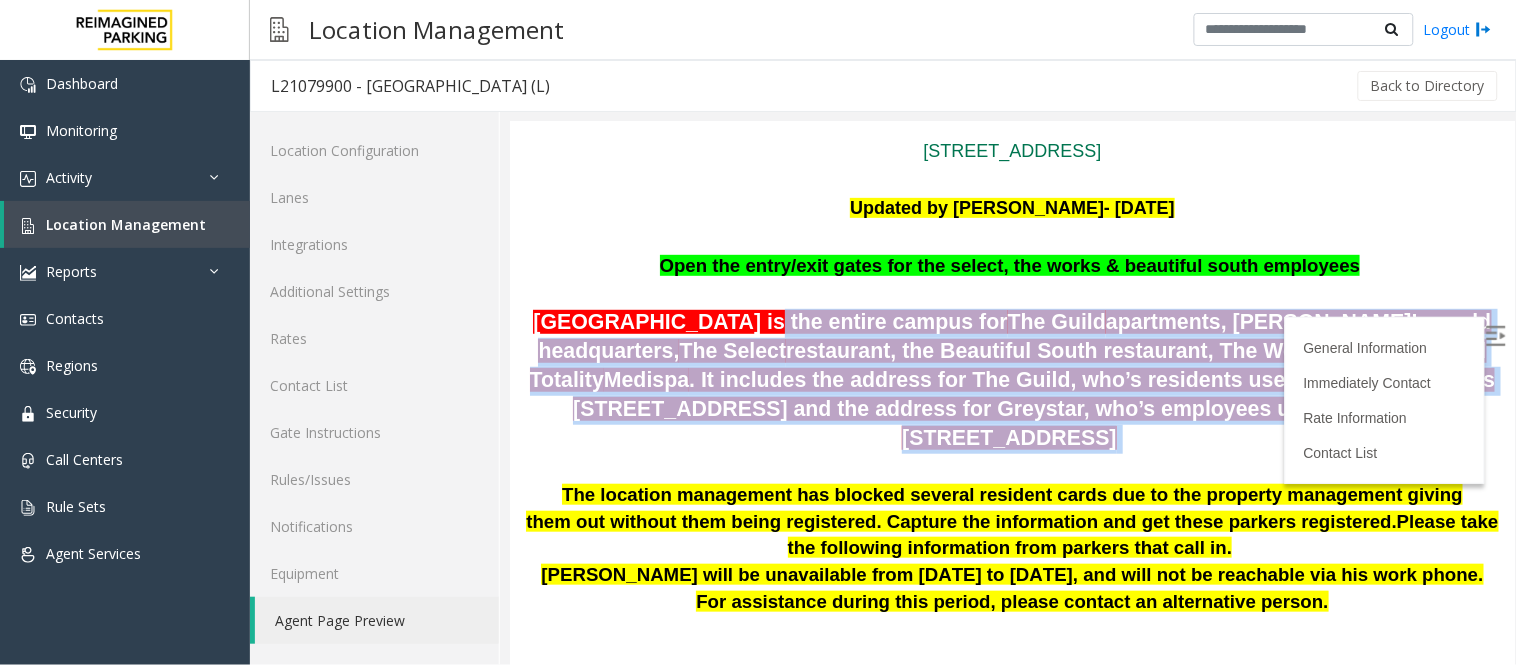 click on ". It includes the address for The Guild, who’s residents use the garage, which is [STREET_ADDRESS] and the address for Greystar, who’s employees use the garage is [STREET_ADDRESS]" at bounding box center [1033, 408] 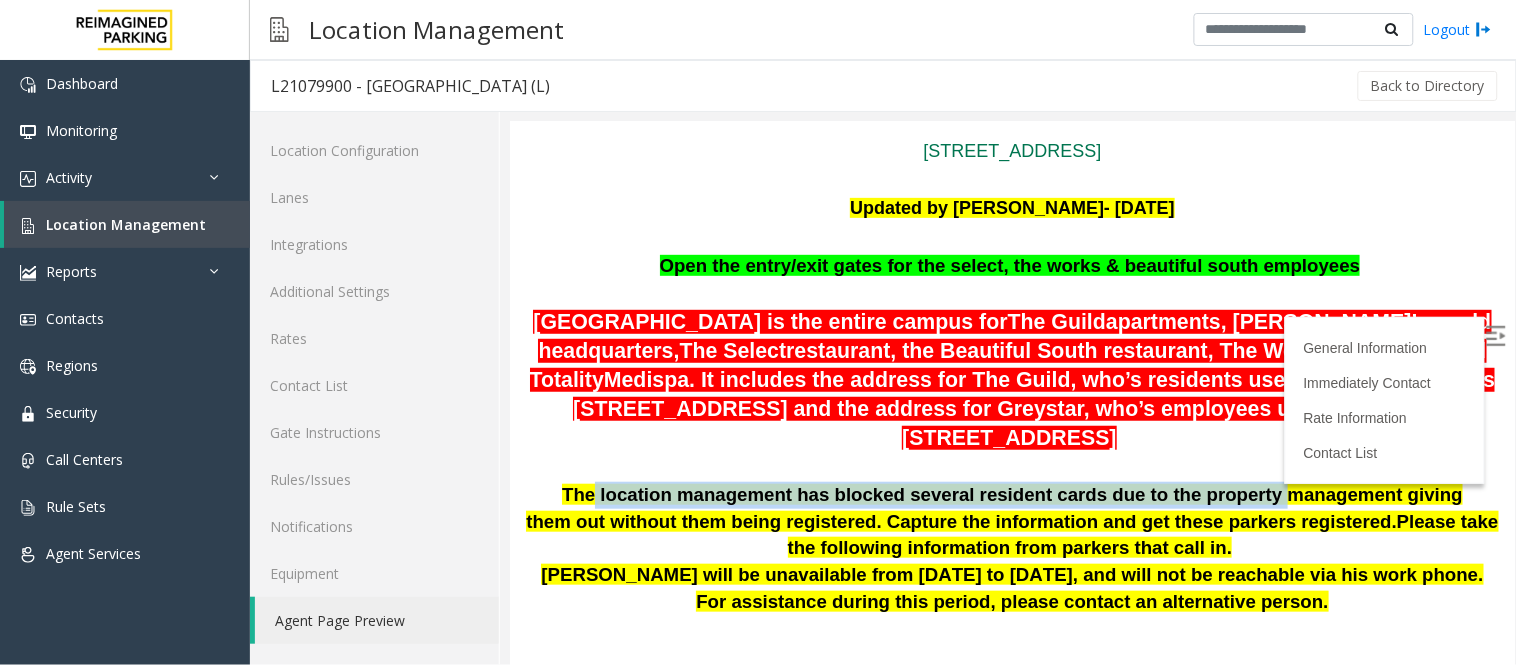 drag, startPoint x: 565, startPoint y: 495, endPoint x: 1171, endPoint y: 505, distance: 606.0825 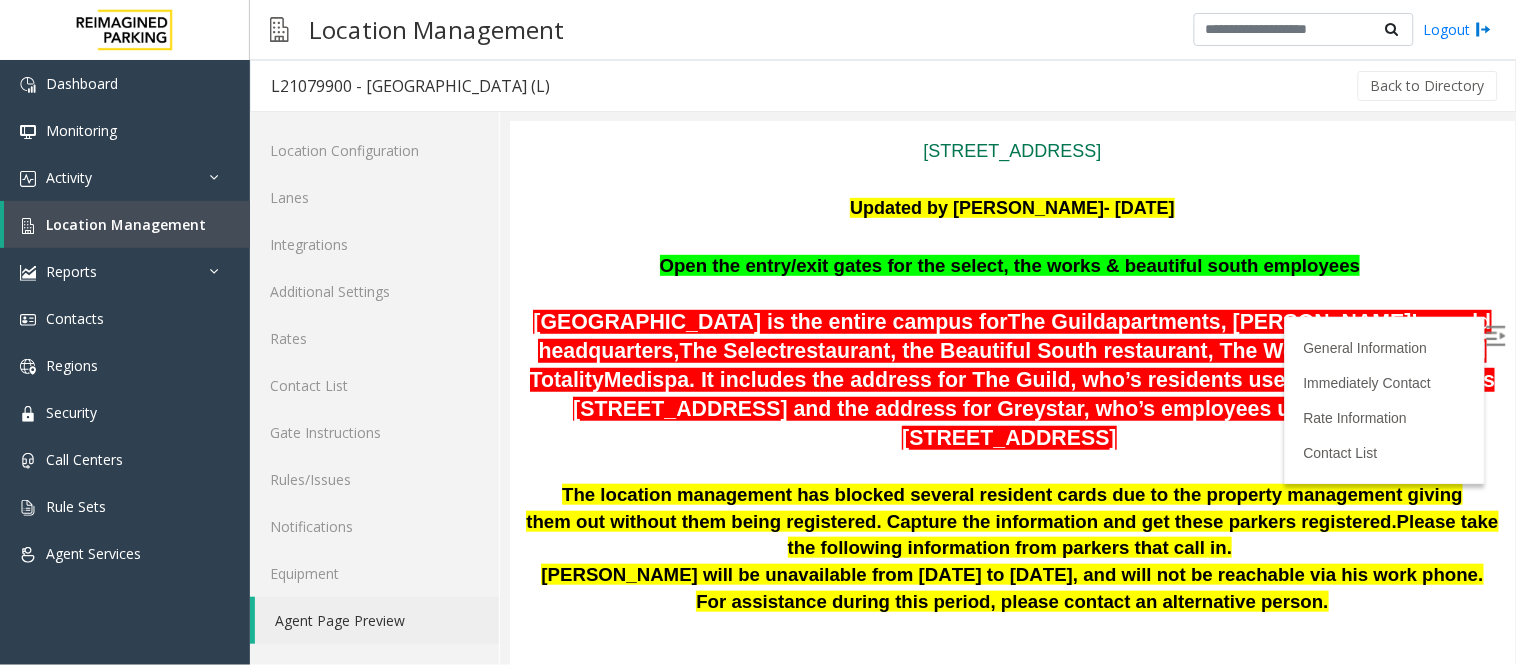 click on "The location management has blocked several resident cards due to the property management giving them out without them being registered. Capture the information and get these parkers registered." at bounding box center (993, 507) 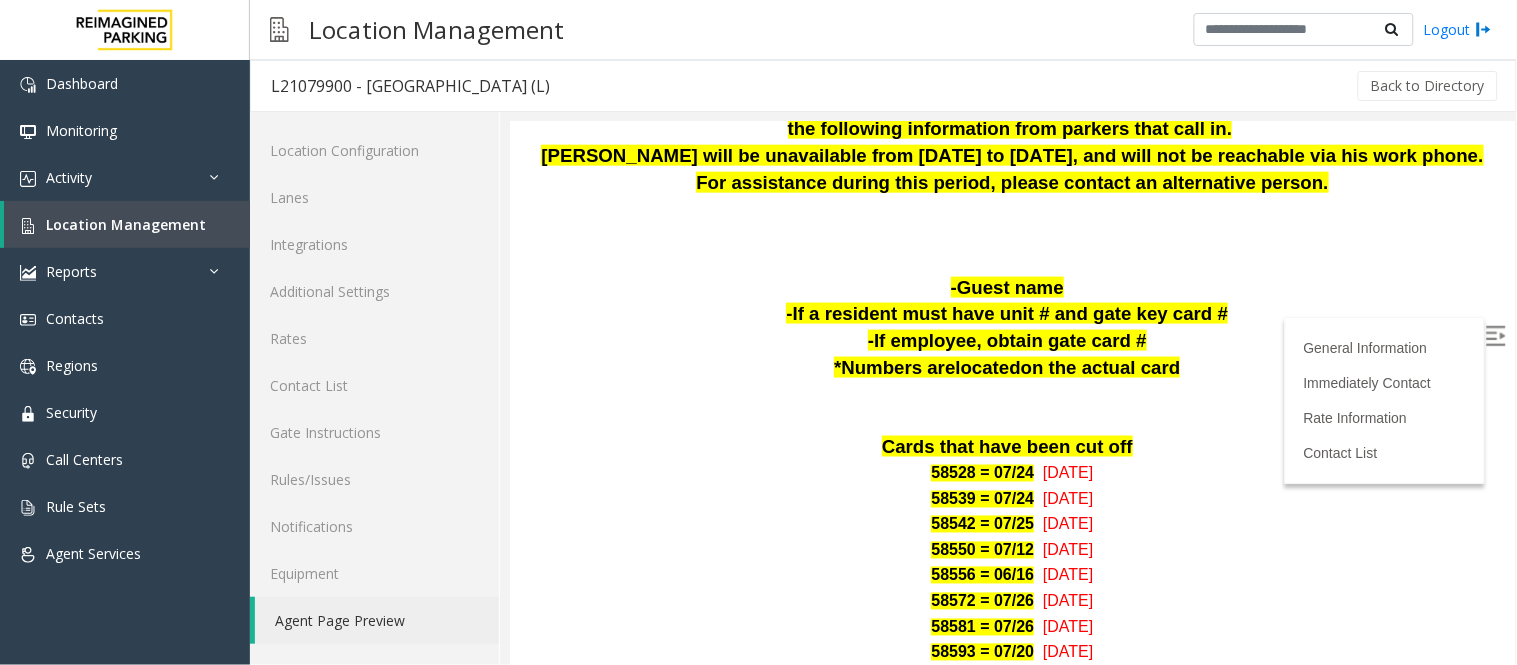scroll, scrollTop: 777, scrollLeft: 0, axis: vertical 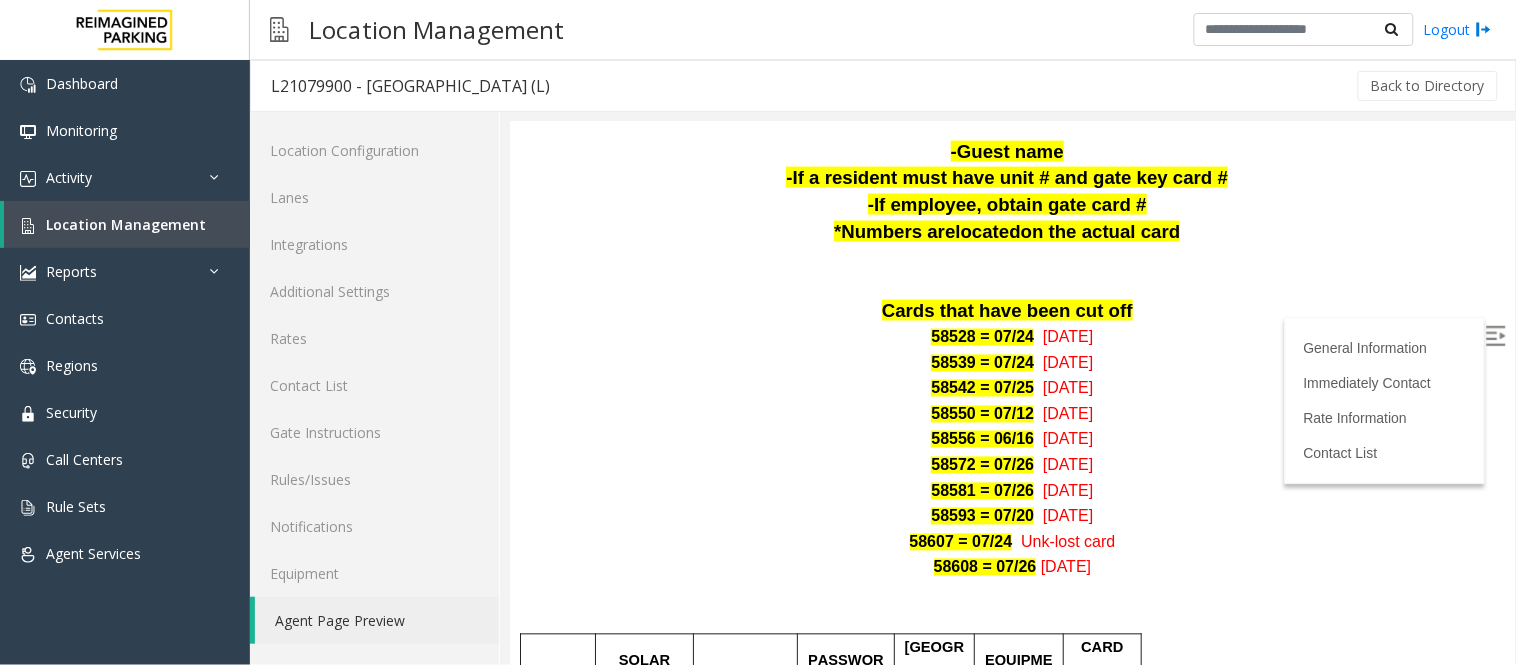 click on "Cards that have been cut off" at bounding box center (1011, 310) 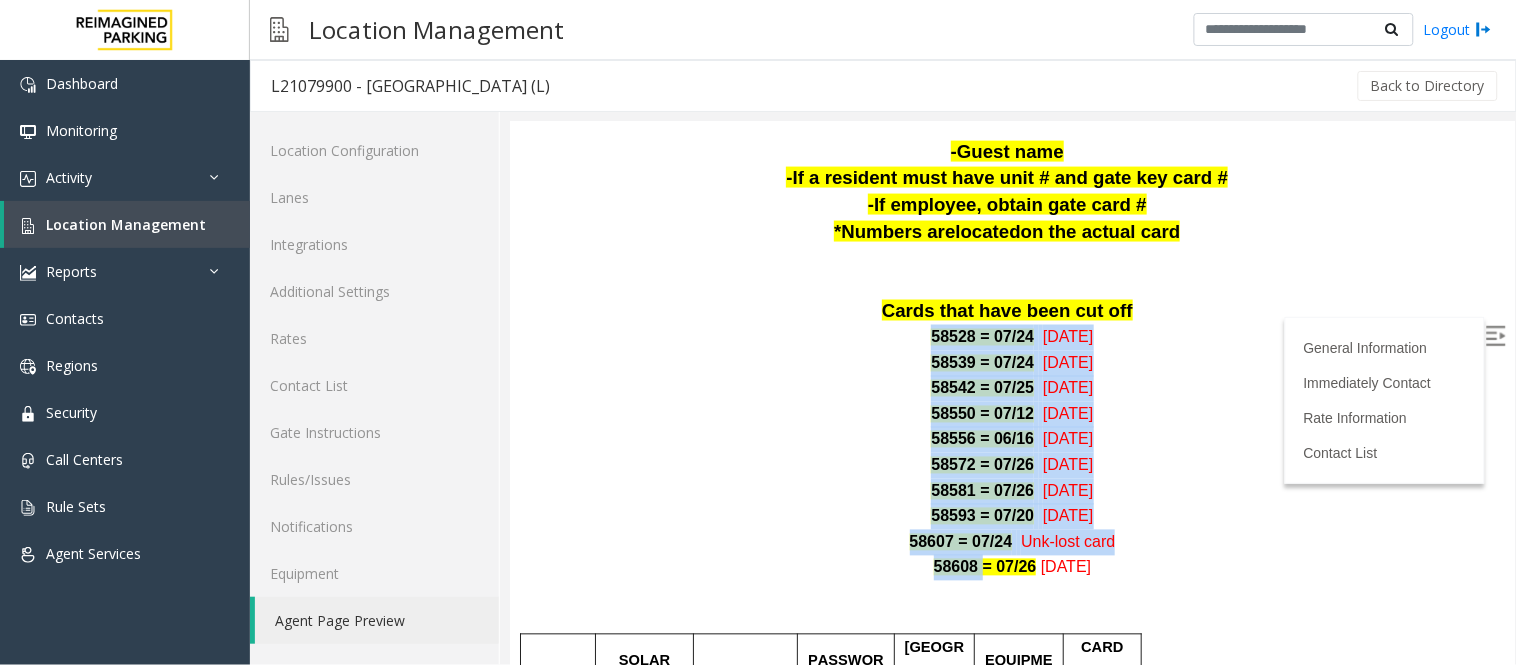 drag, startPoint x: 912, startPoint y: 333, endPoint x: 962, endPoint y: 565, distance: 237.32678 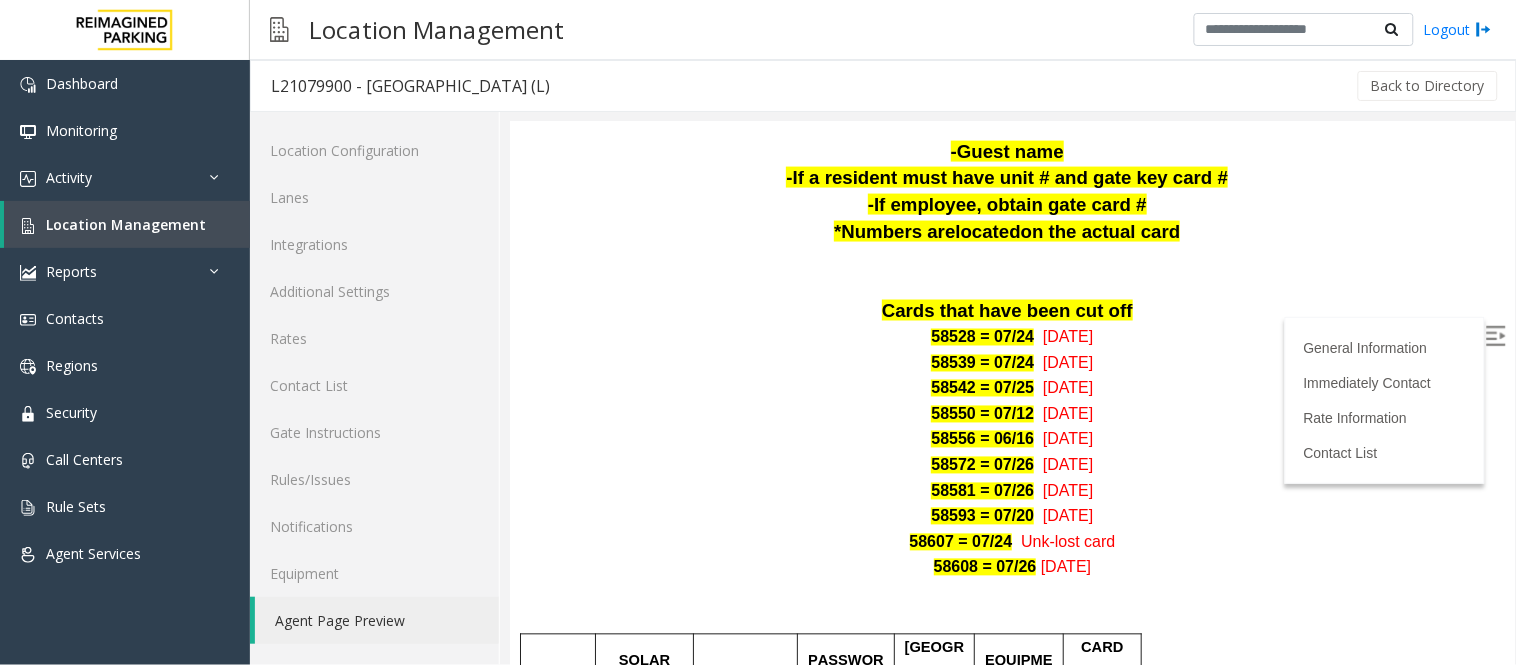 click at bounding box center (1011, 605) 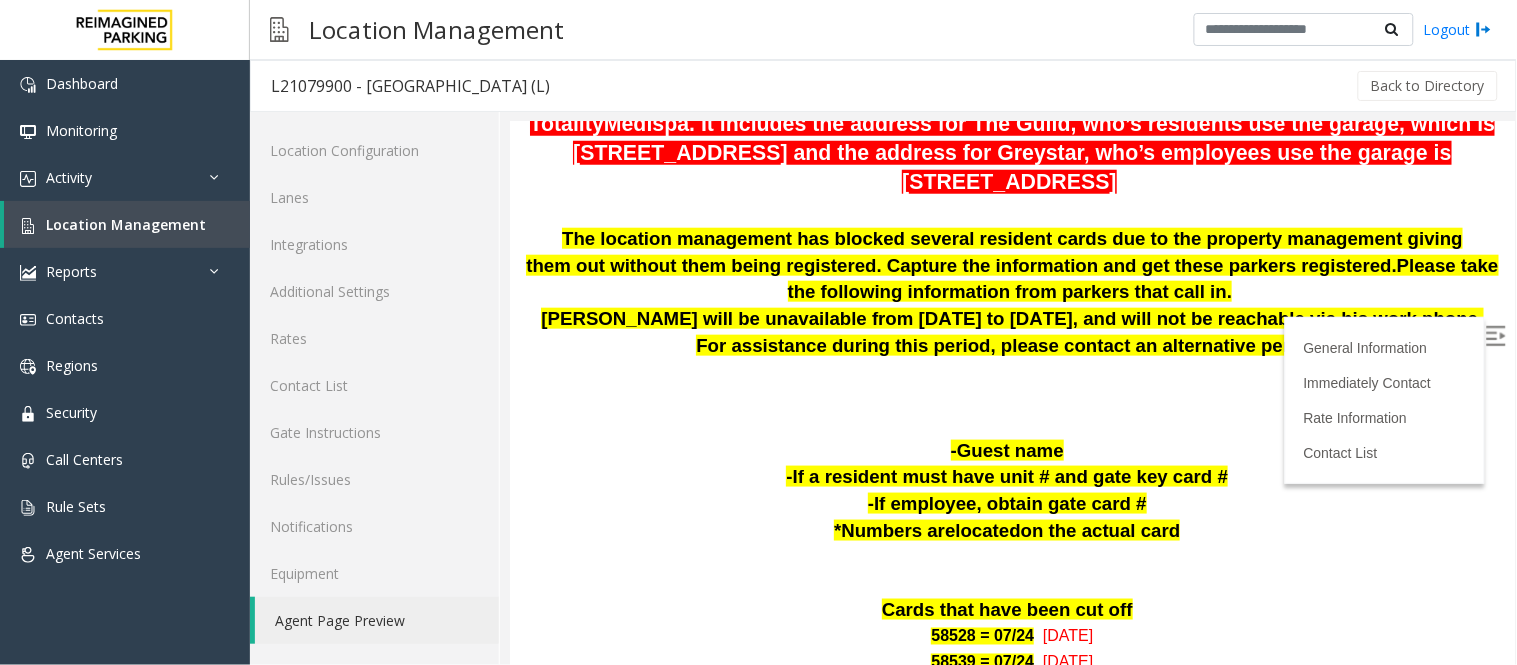 scroll, scrollTop: 333, scrollLeft: 0, axis: vertical 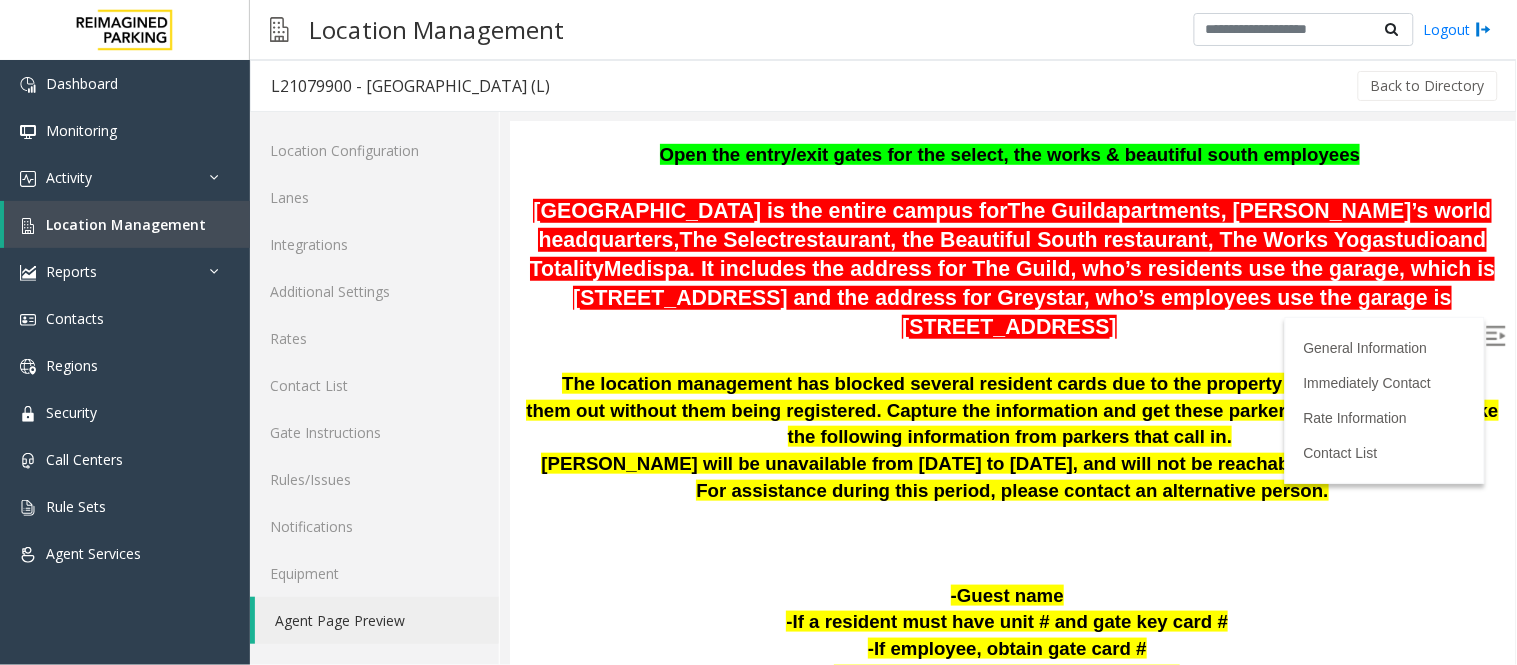 click at bounding box center [1011, 355] 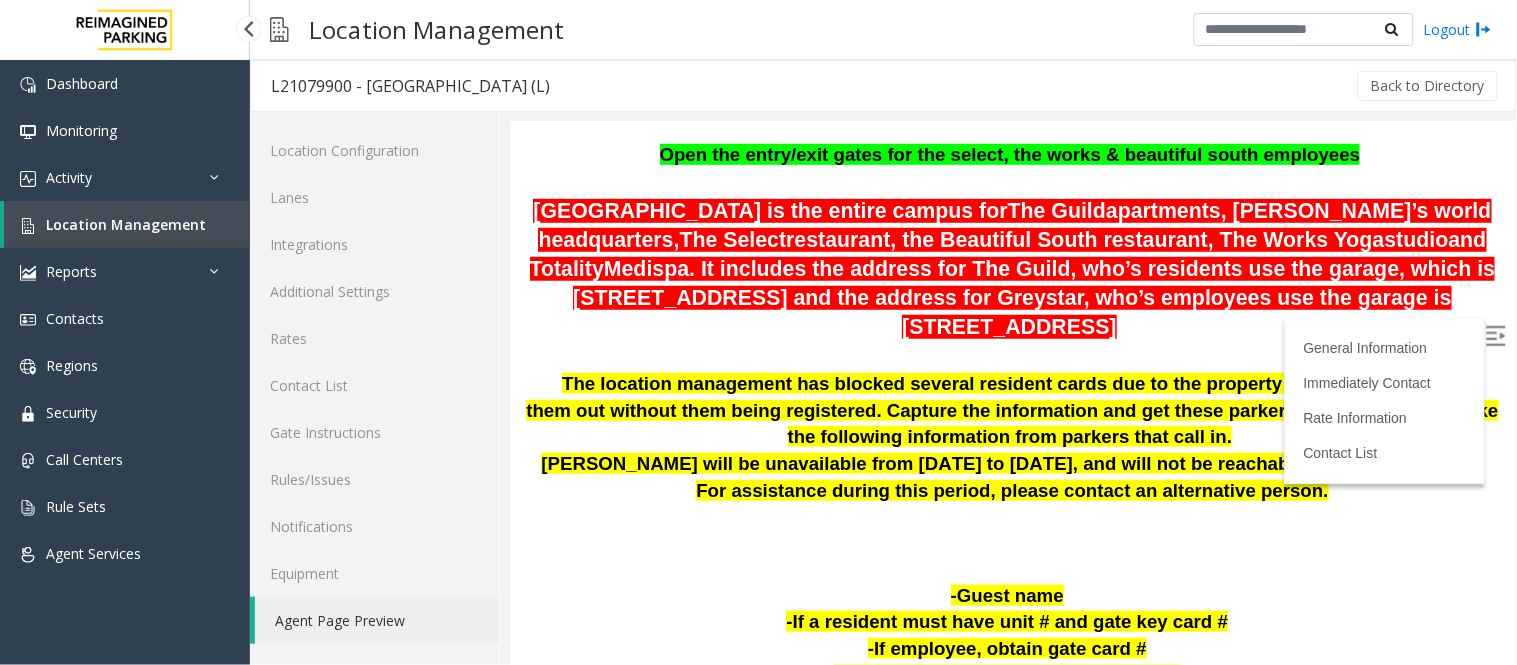 click on "Location Management" at bounding box center (126, 224) 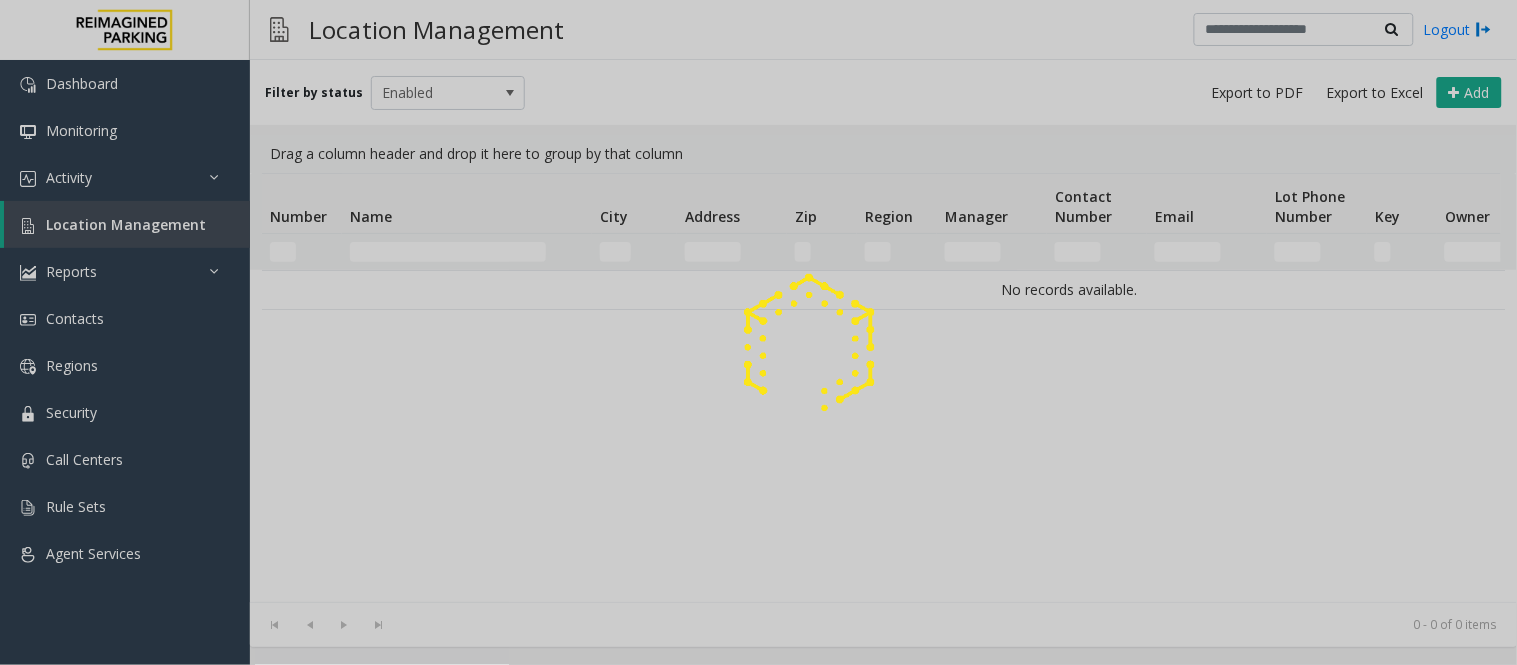 click 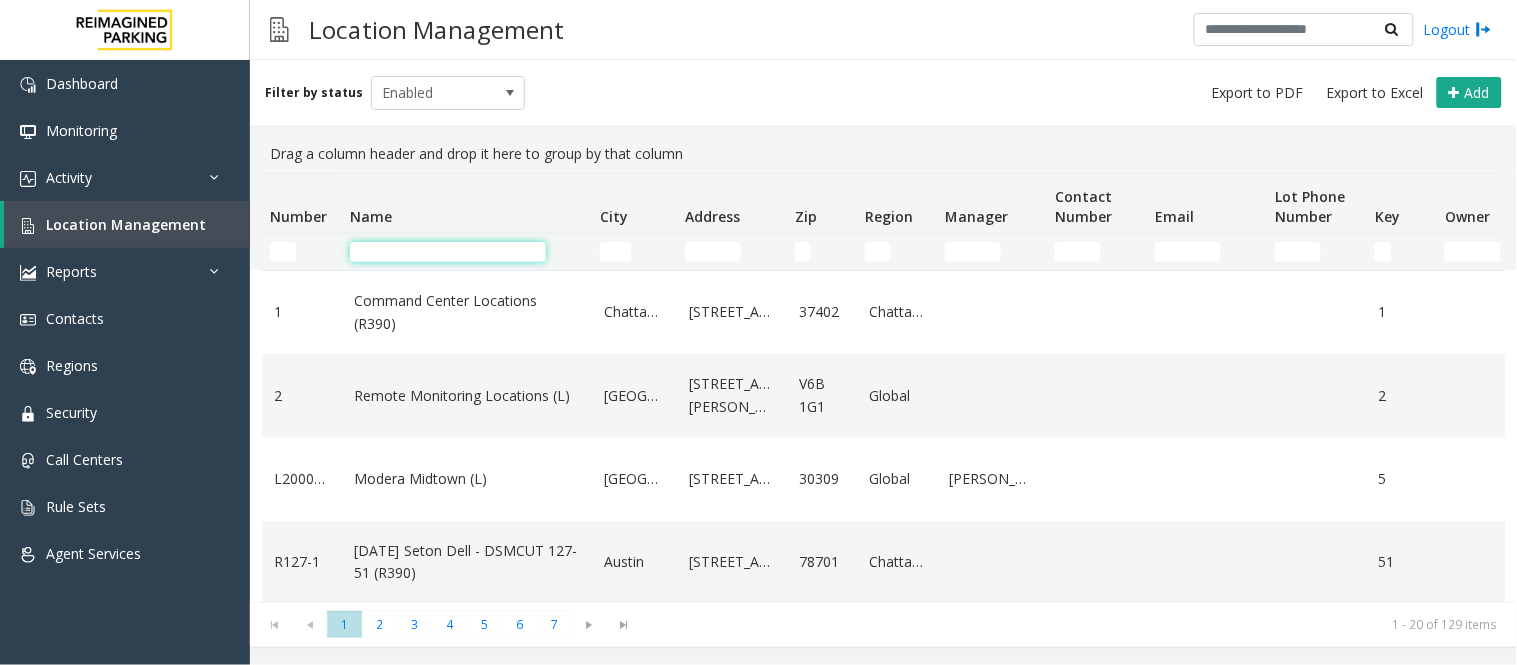 click 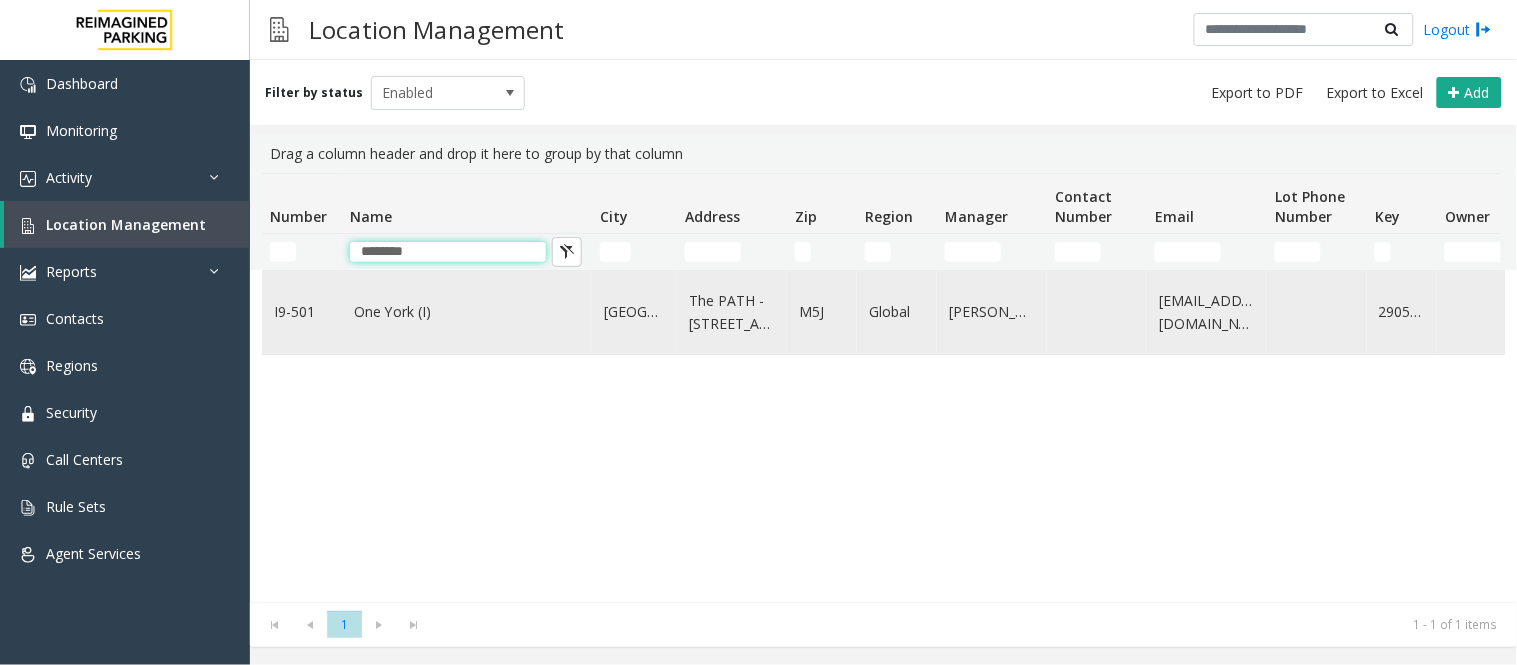 type on "********" 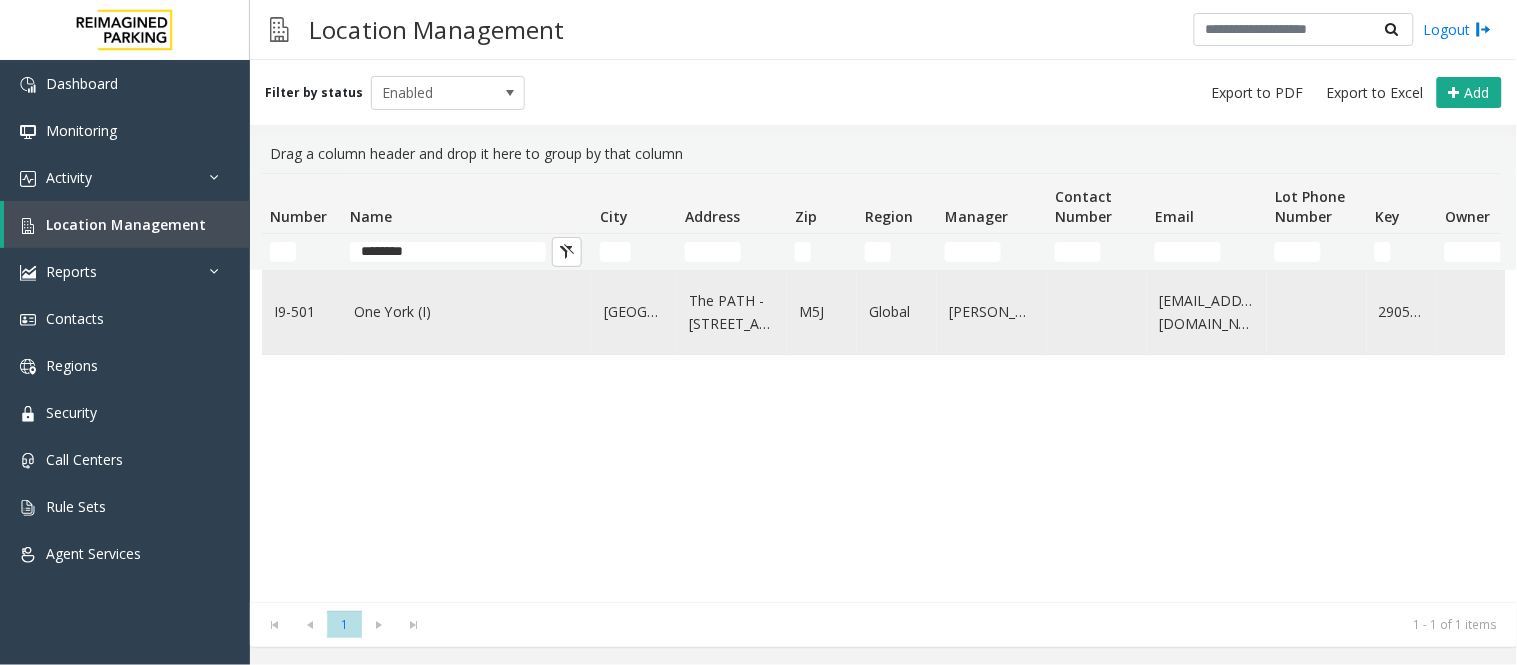 click on "One York (I)" 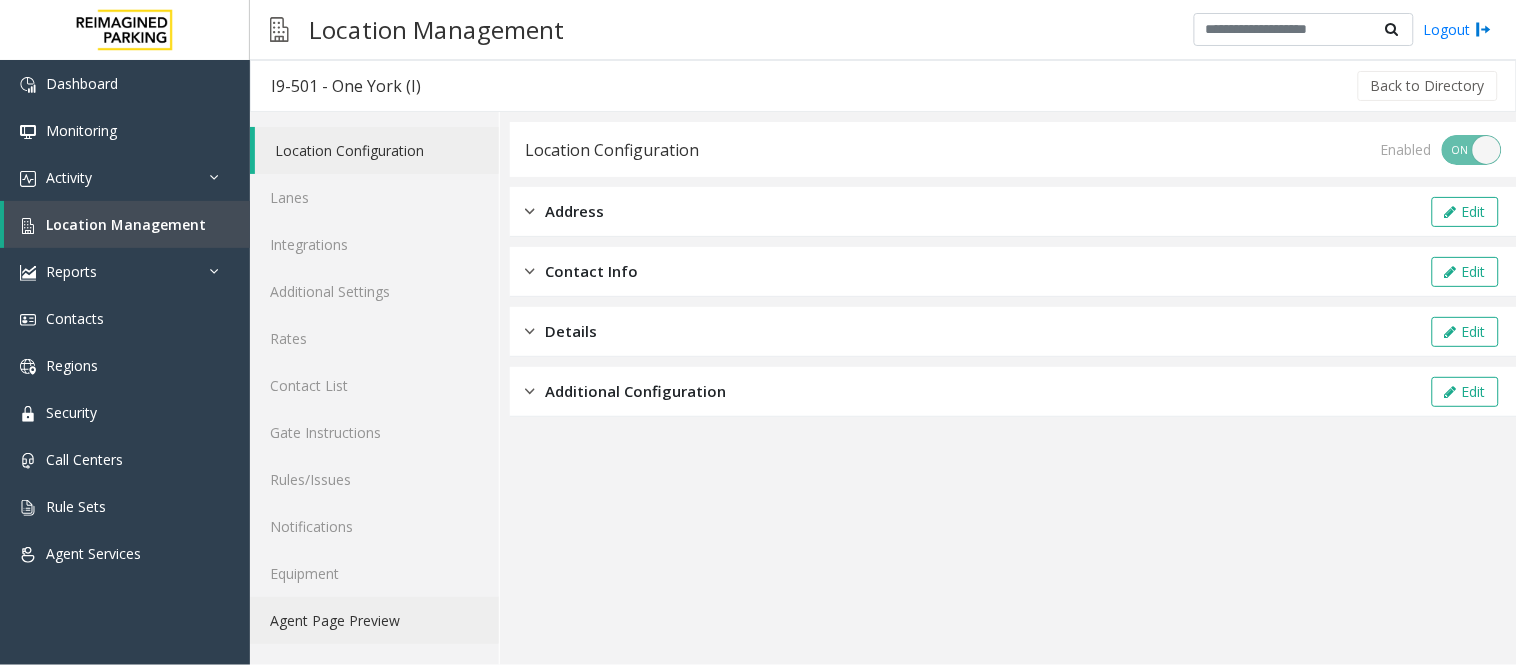 click on "Agent Page Preview" 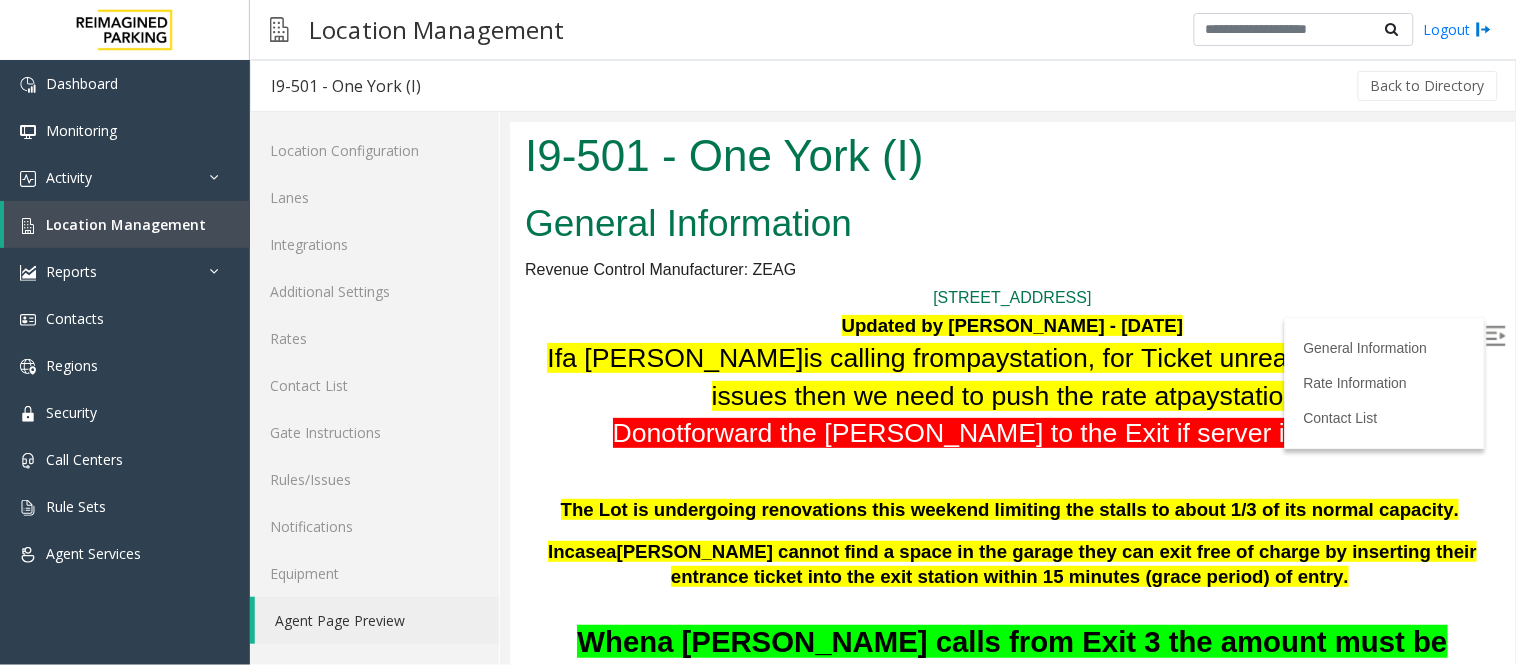 scroll, scrollTop: 0, scrollLeft: 0, axis: both 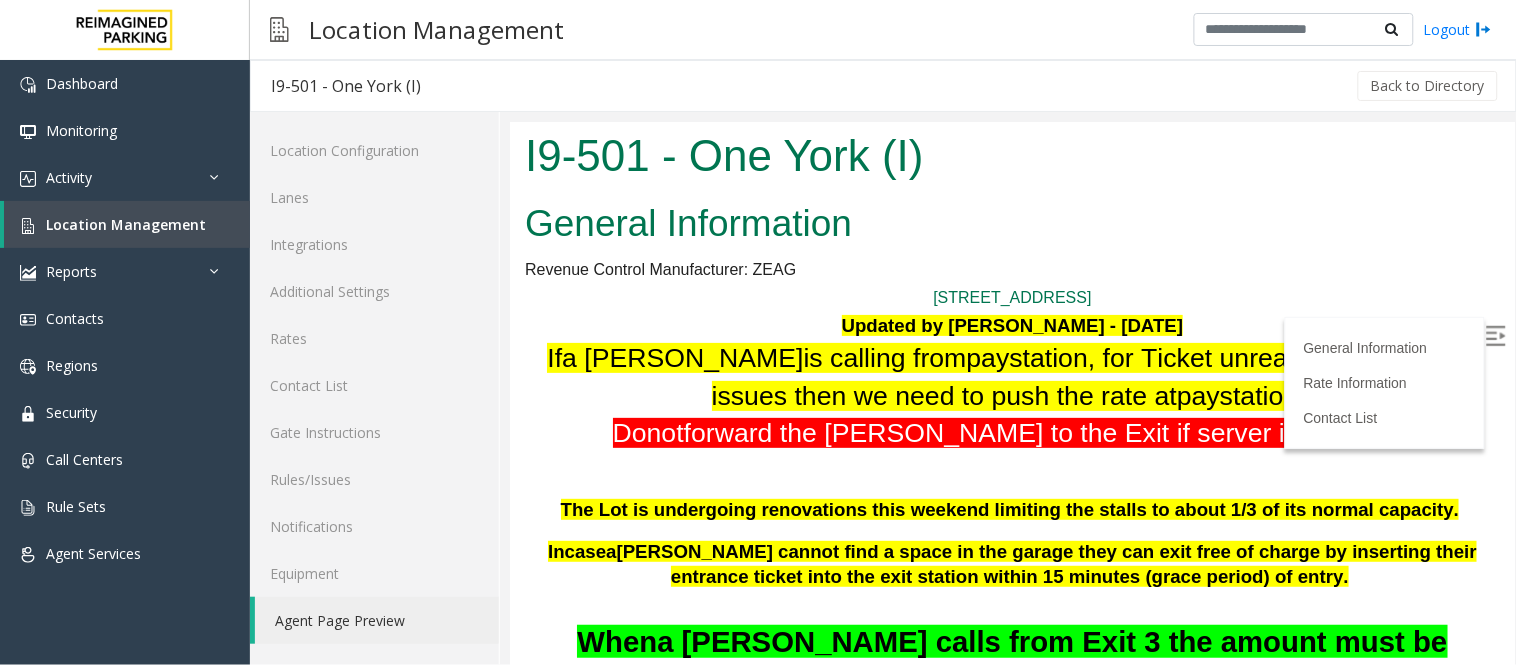 click at bounding box center [1495, 335] 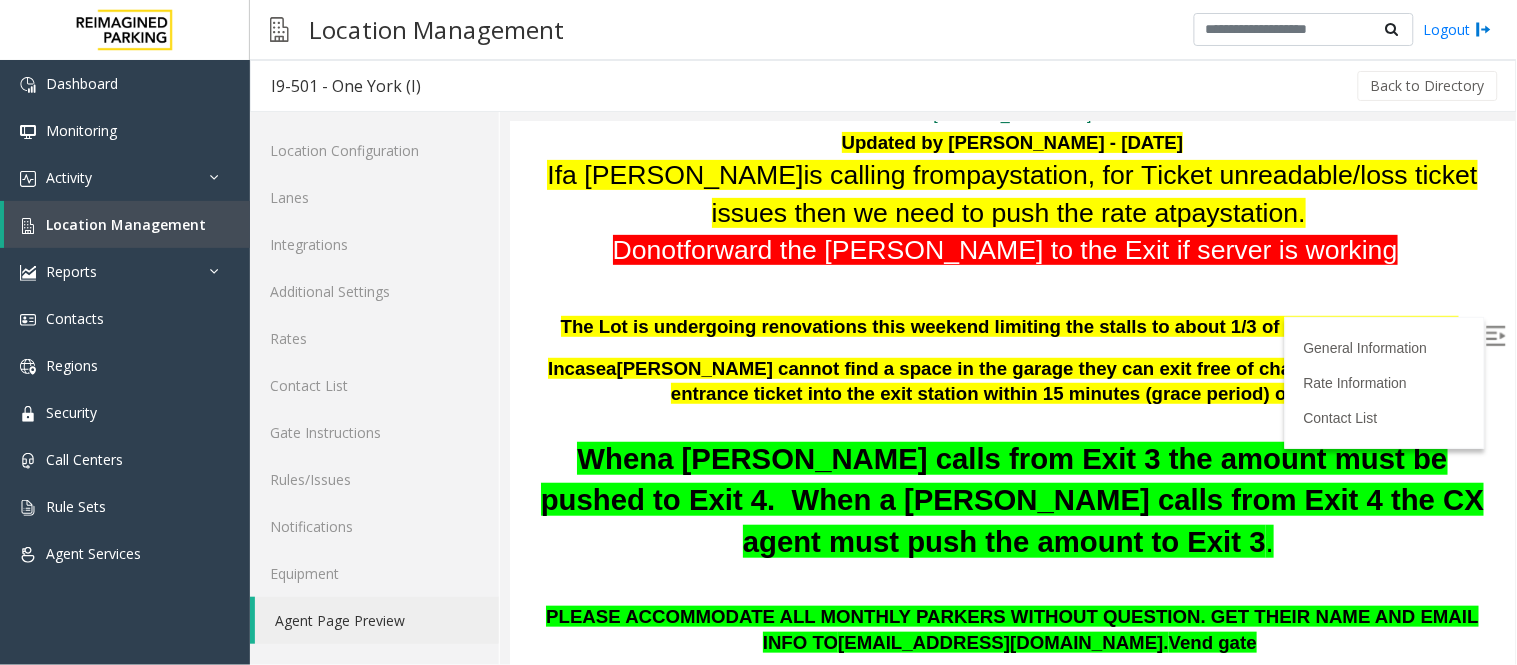 scroll, scrollTop: 0, scrollLeft: 0, axis: both 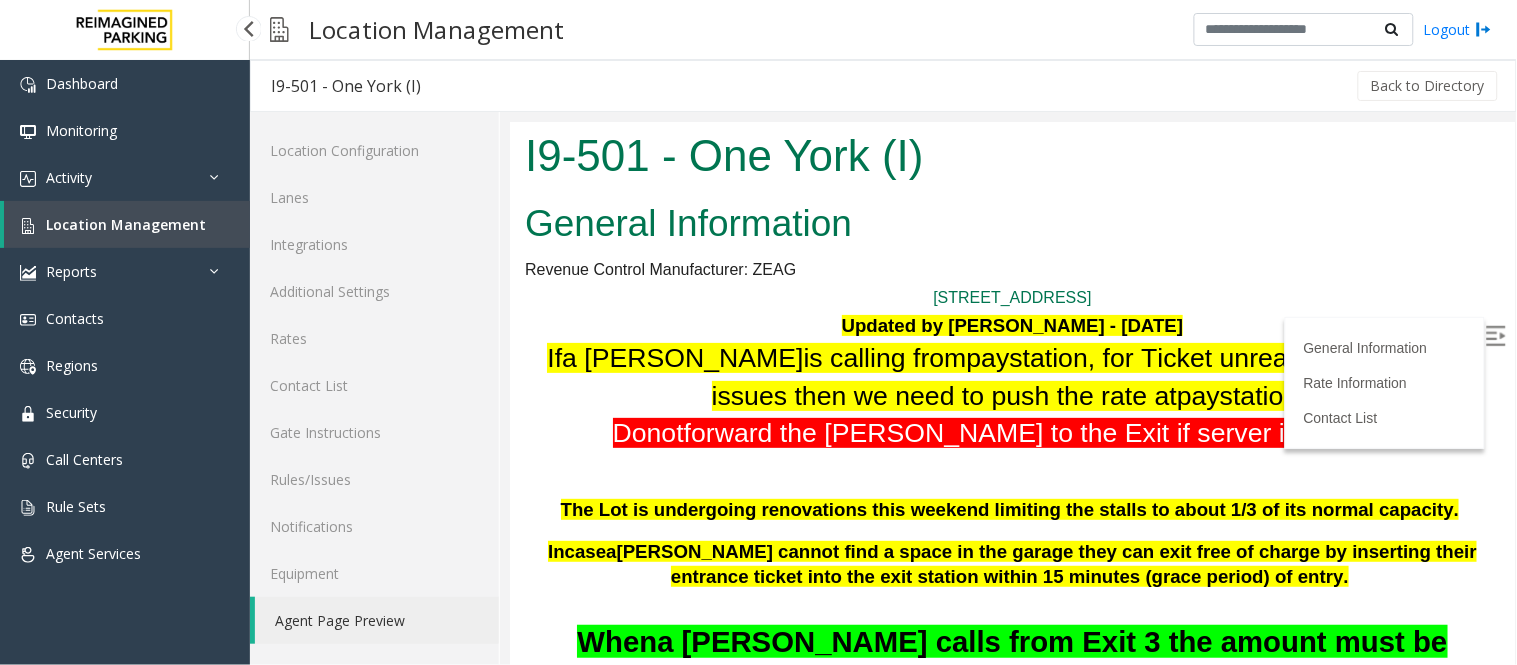 click on "Location Management" at bounding box center [126, 224] 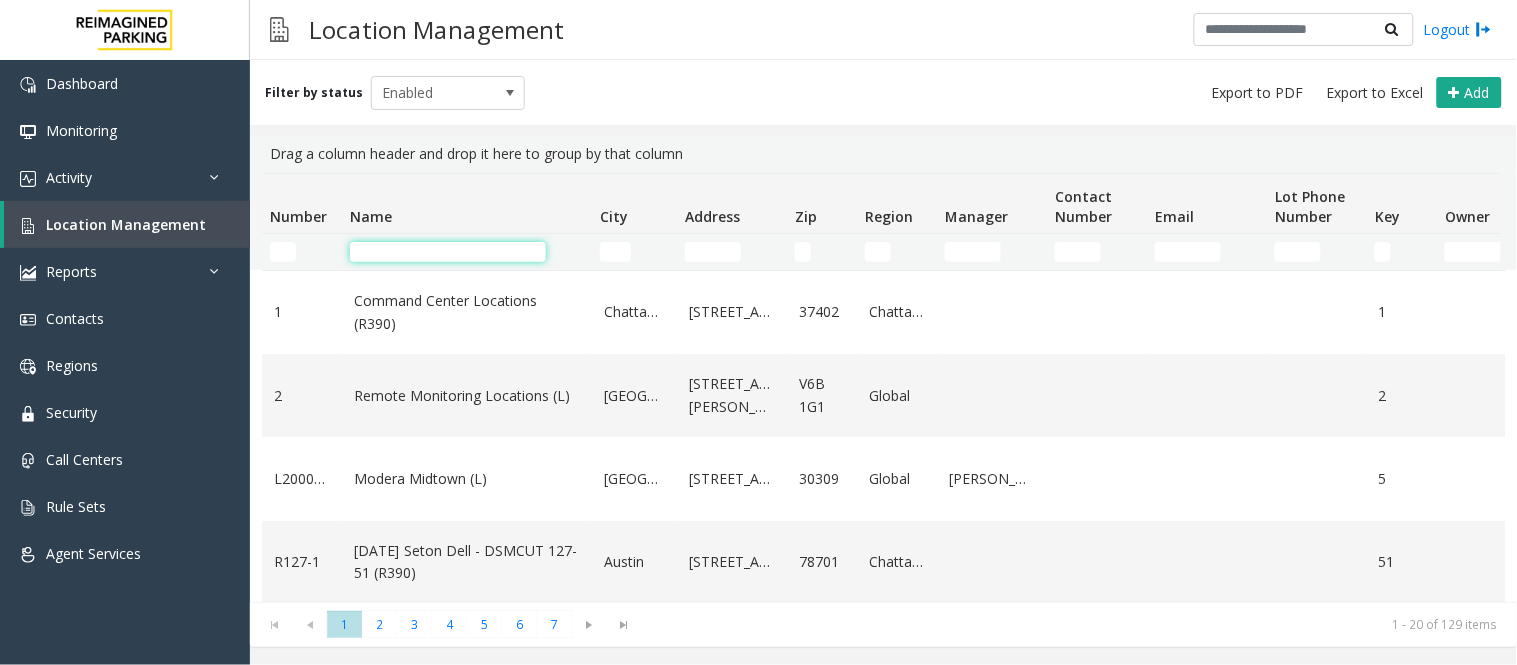 click 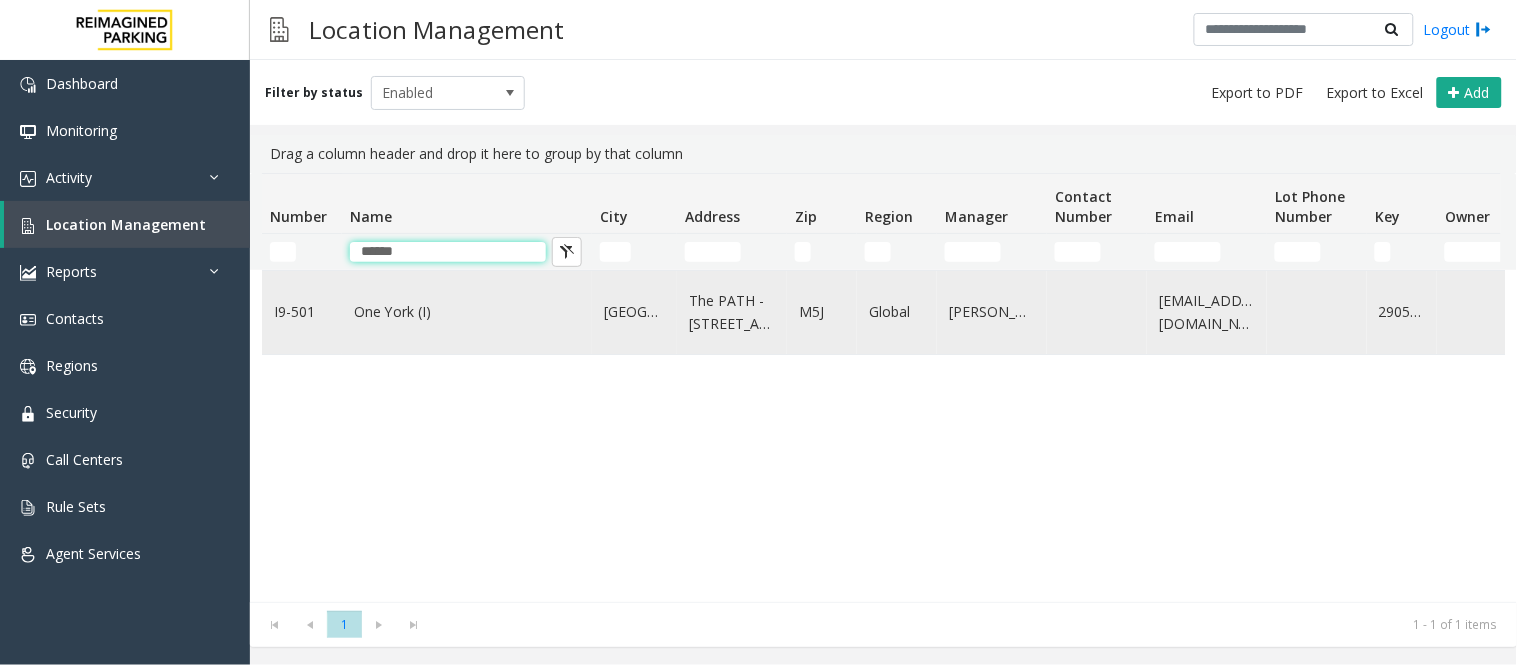 type on "******" 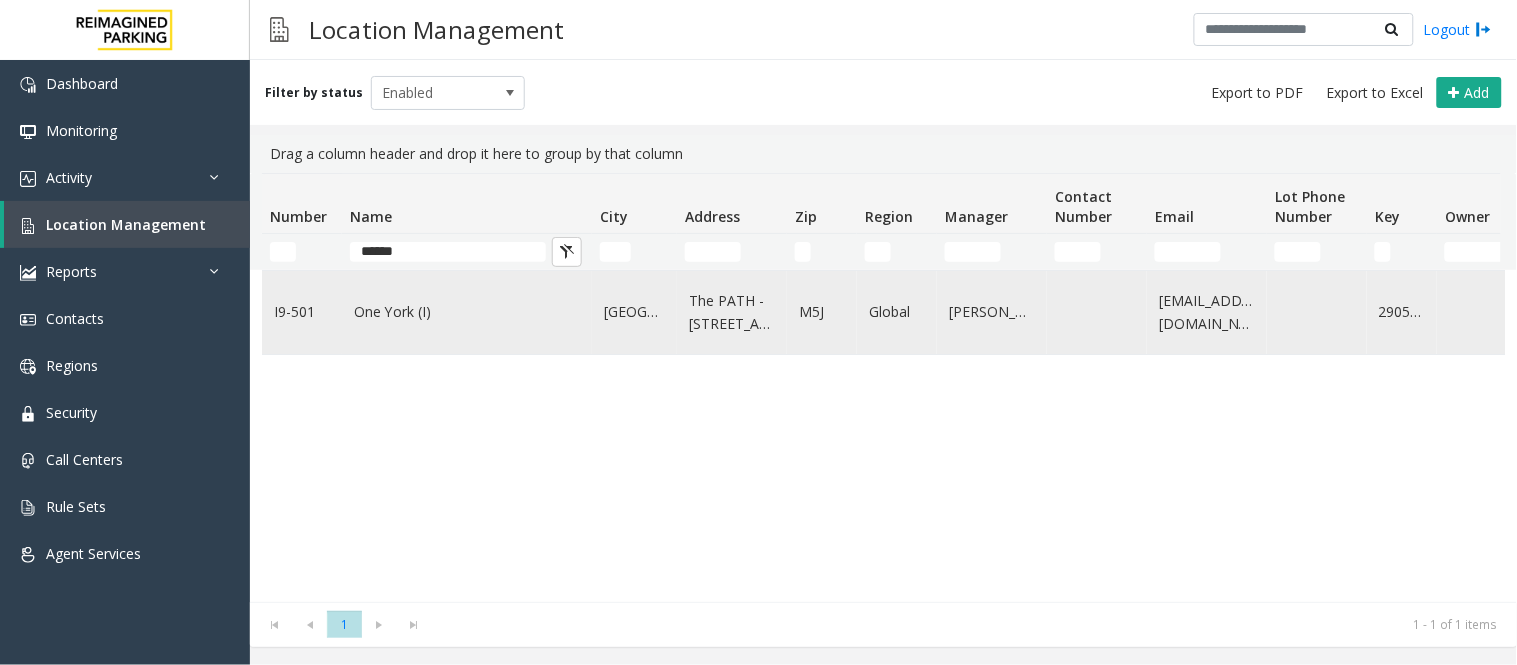 click on "One York (I)" 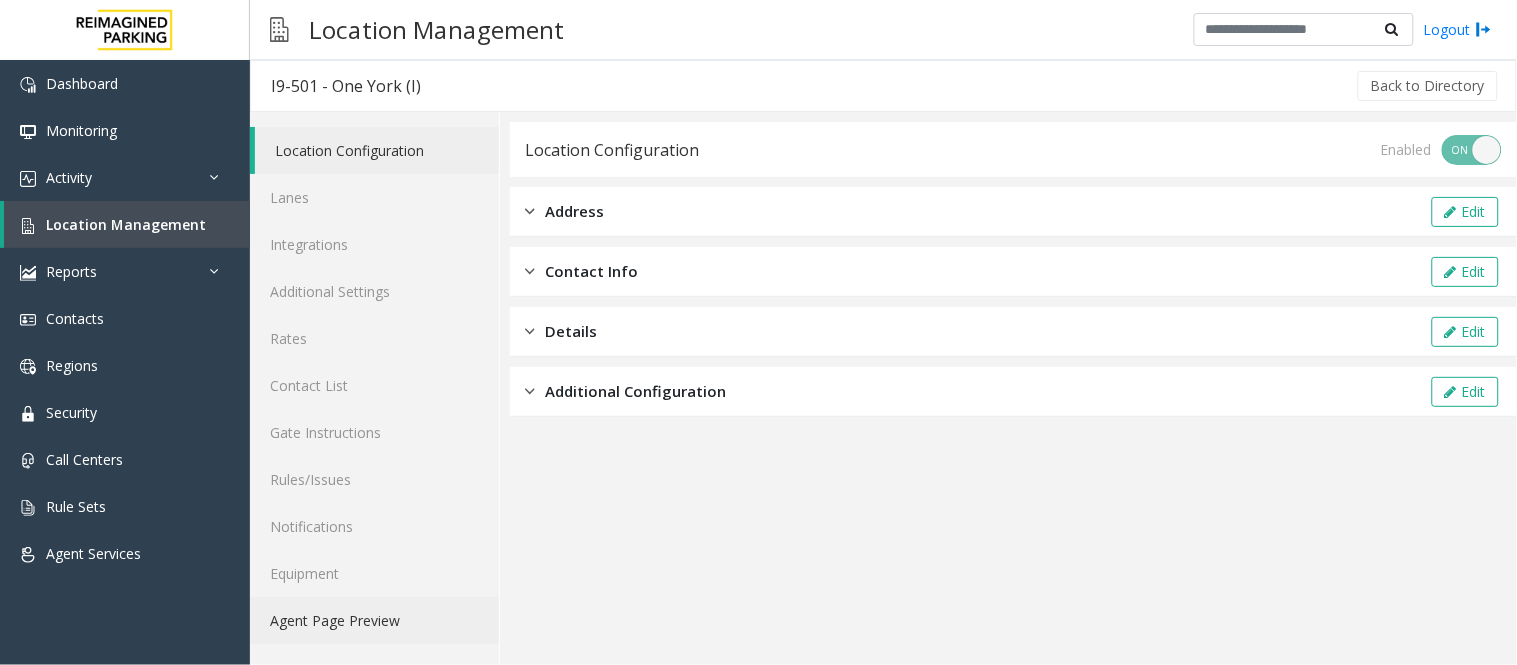click on "Agent Page Preview" 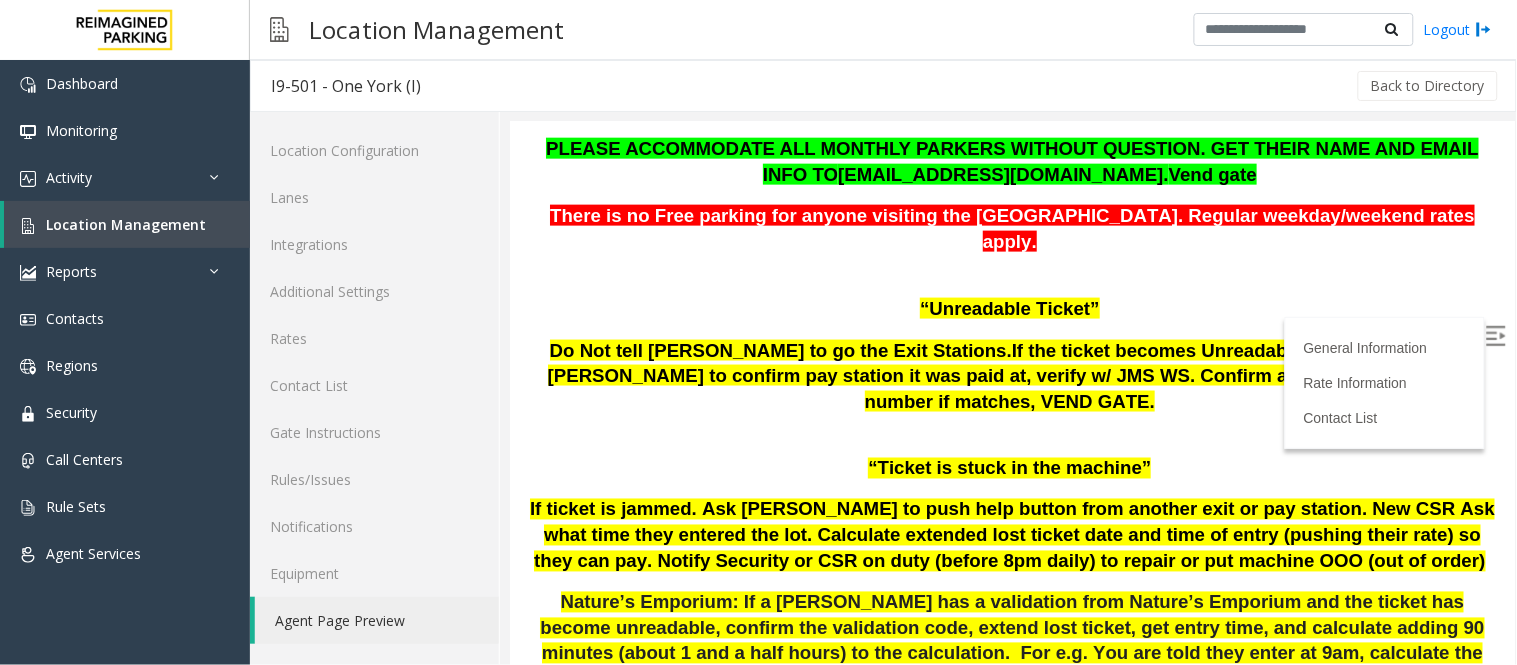 scroll, scrollTop: 0, scrollLeft: 0, axis: both 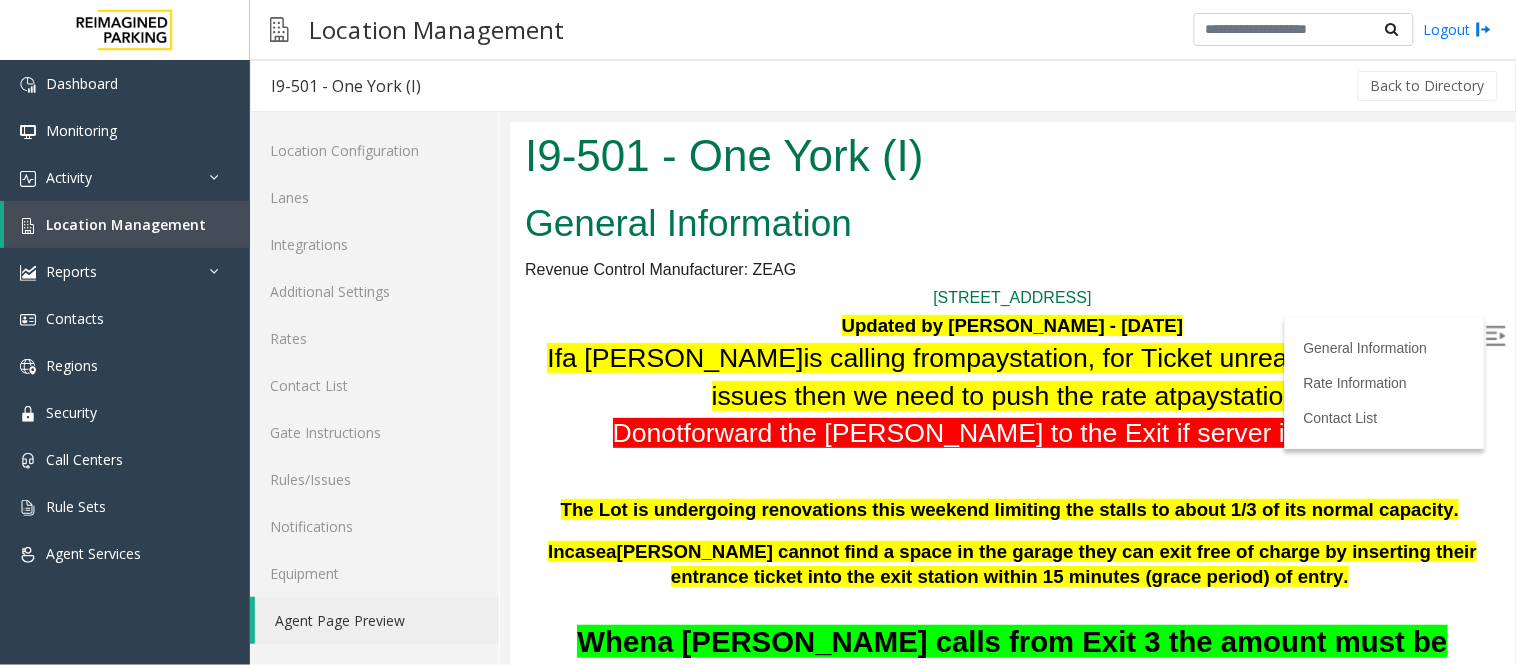click at bounding box center [1495, 335] 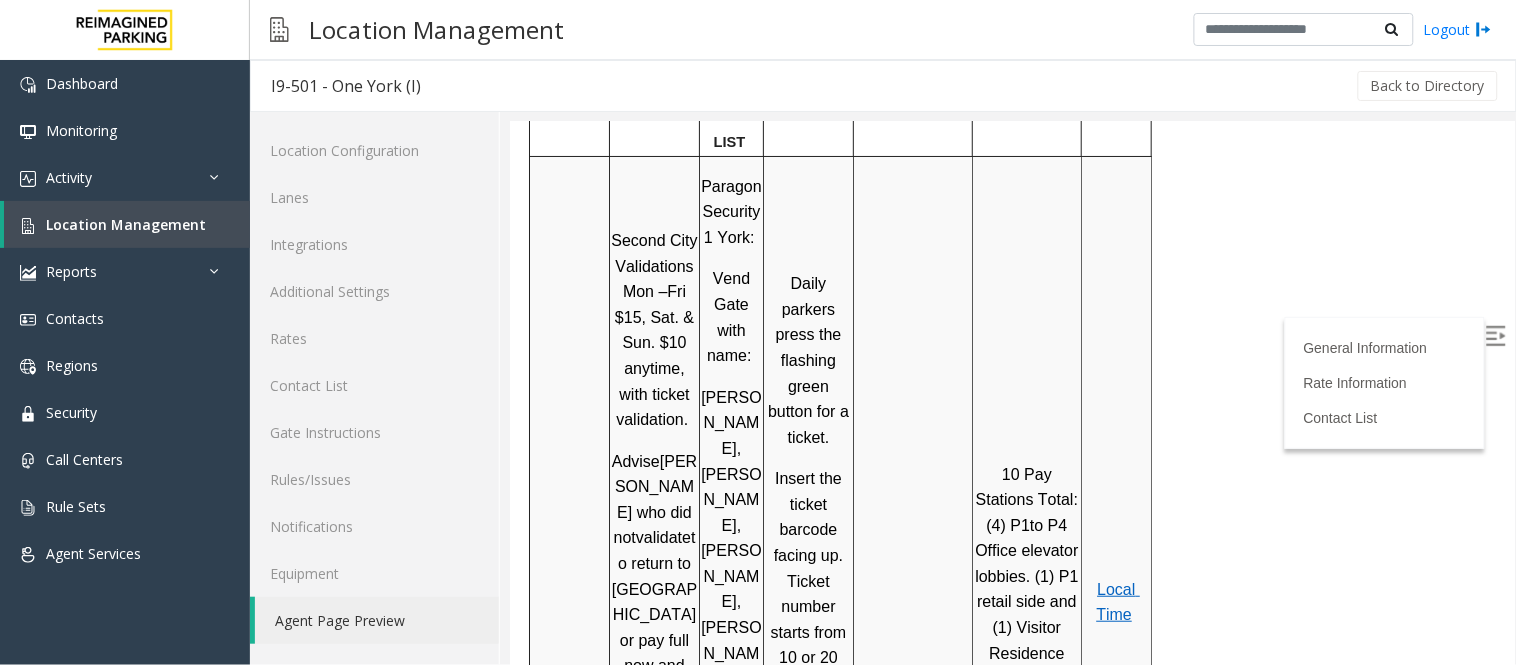 scroll, scrollTop: 1888, scrollLeft: 0, axis: vertical 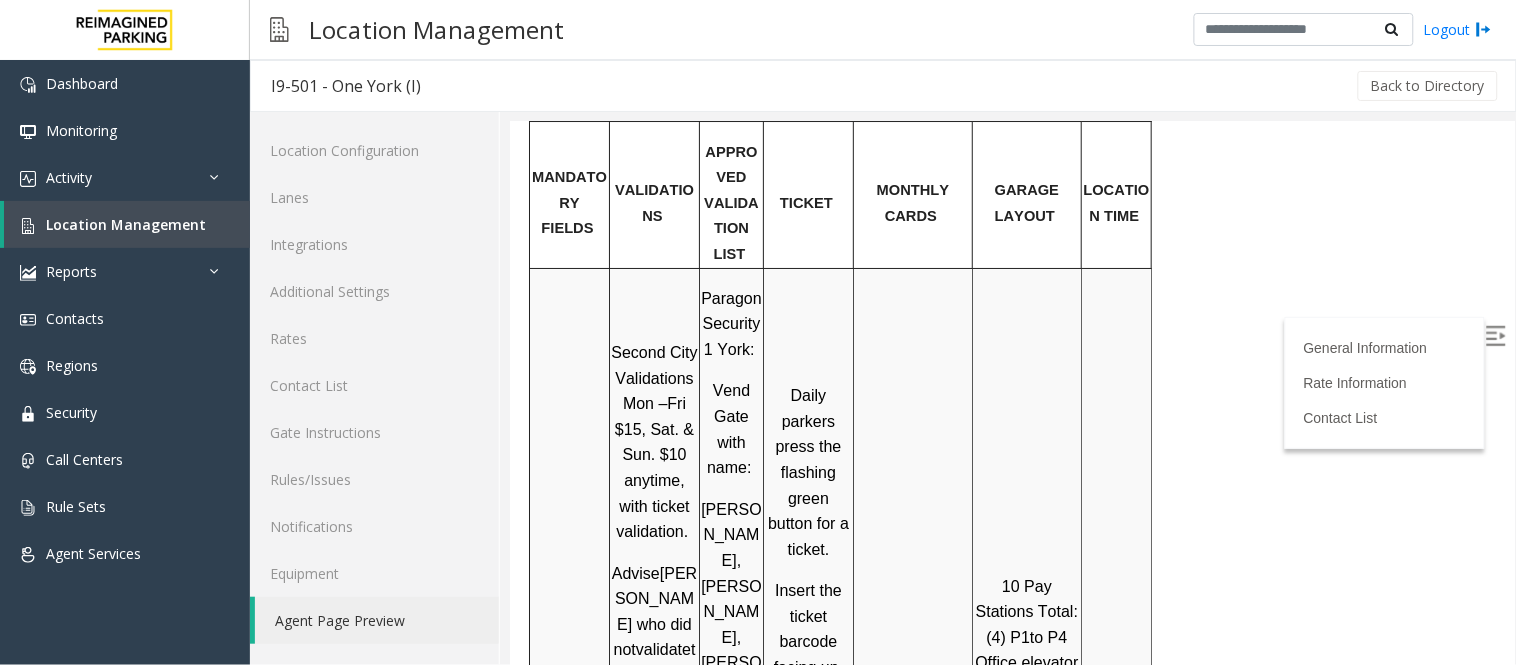 click on "PARCS   SOLAR WINDS   USER - NAM E   PASSWORD   MOST IMPORTANT   EQUIPMENT   CARD INSERTIO N   JMS   IMP009-0501 - One York- JMS-1York-WS   Refresh Login Page  Click User  : remote     JMS: [PERSON_NAME]   Password -  Impark456 Password - Impark101 When  the ticket  is unreadable, do not  send it  to  the exit  station.  Confirm what station the customer is at and push  the amount  to that station.    Do not vend gate unless all procedures are followed .  Free parking is a last resort!   [PERSON_NAME] can no longer tap credit card at entry, everyone must take a ticket to enter lot.     CC and Debit card    Chip facing down and to the right MANDATORY FIELDS   VALIDATIONS   APPROVED VALIDATION LIST   TICKET   MONTHLY CARDS   GARAGE LAYOUT   LOCATION TIME     Second City Validations Mon –Fri $15, Sat. & Sun. $10 anytime, with ticket validation.   [PERSON_NAME] who did not  validate  to return to [GEOGRAPHIC_DATA] or pay full now and email  [EMAIL_ADDRESS][DOMAIN_NAME]  for refund procedure   a" at bounding box center (1009, 717) 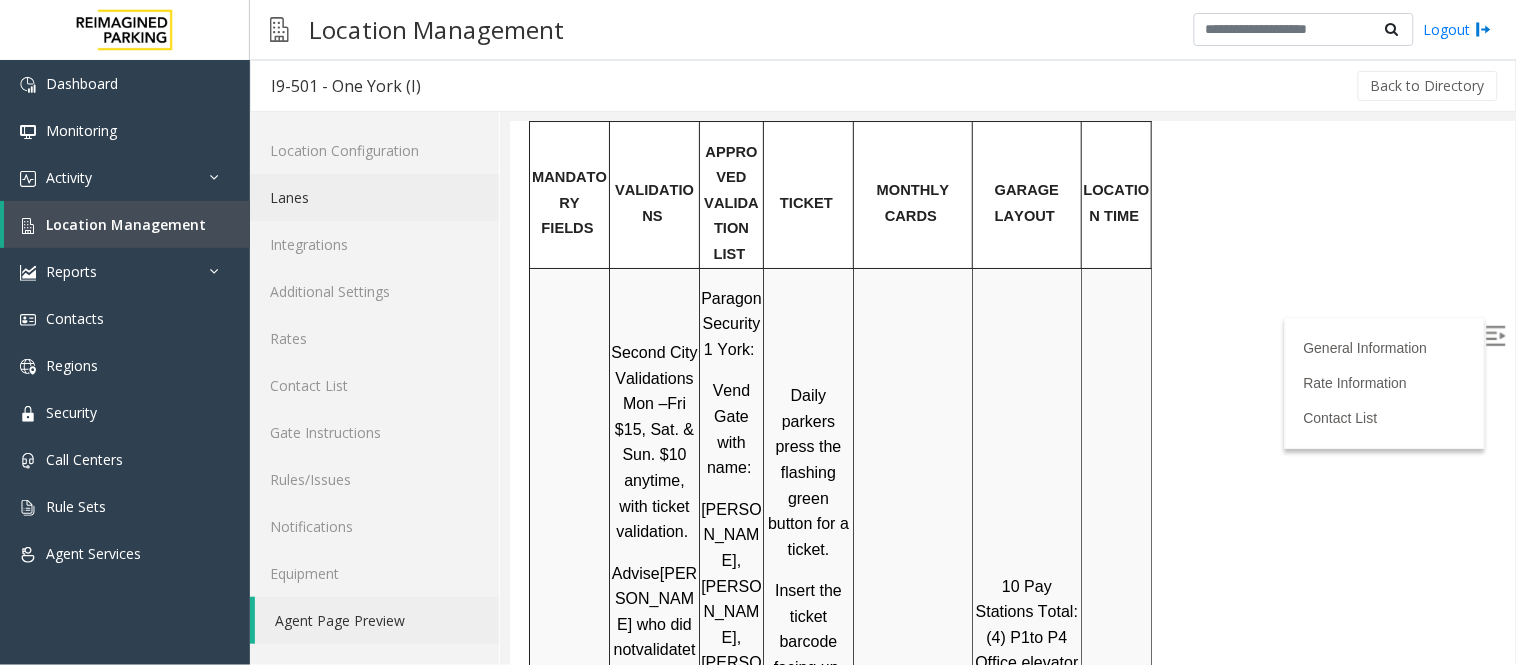 click on "Lanes" 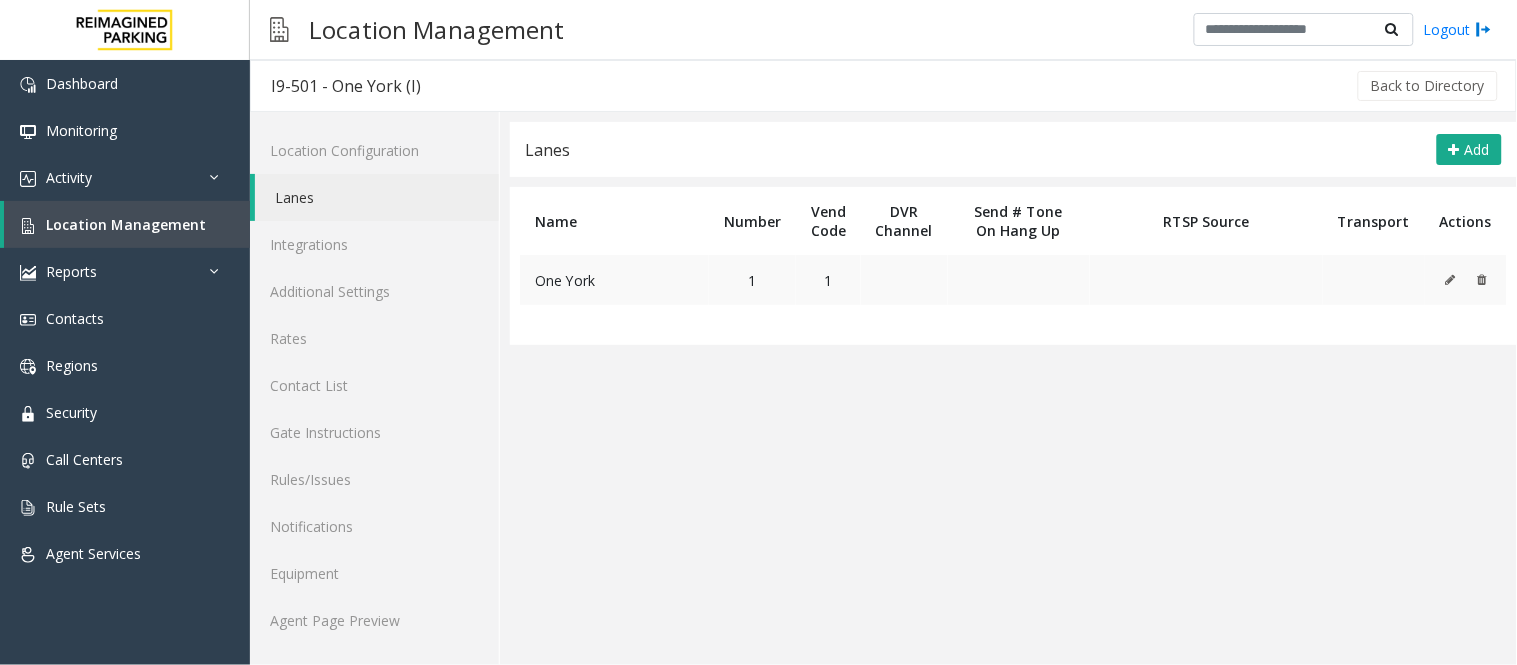 click on "1" 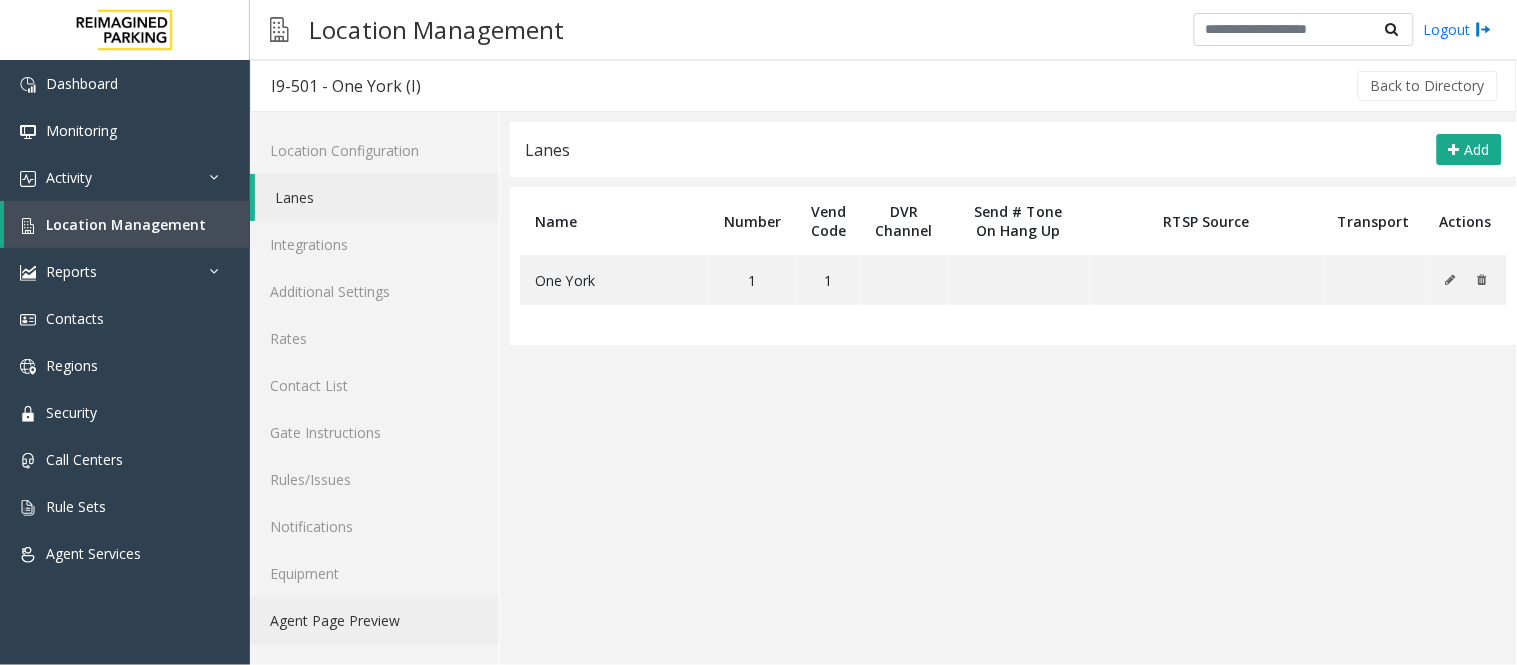 click on "Agent Page Preview" 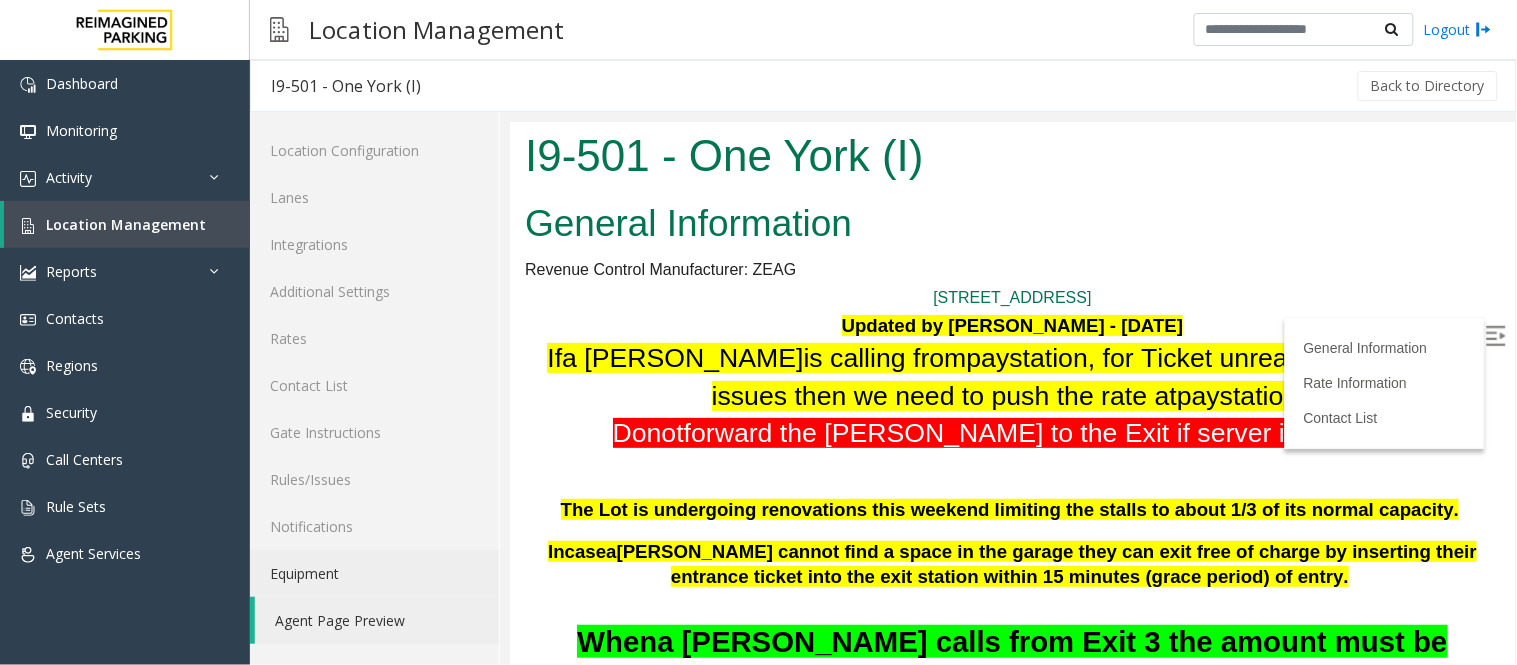 scroll, scrollTop: 0, scrollLeft: 0, axis: both 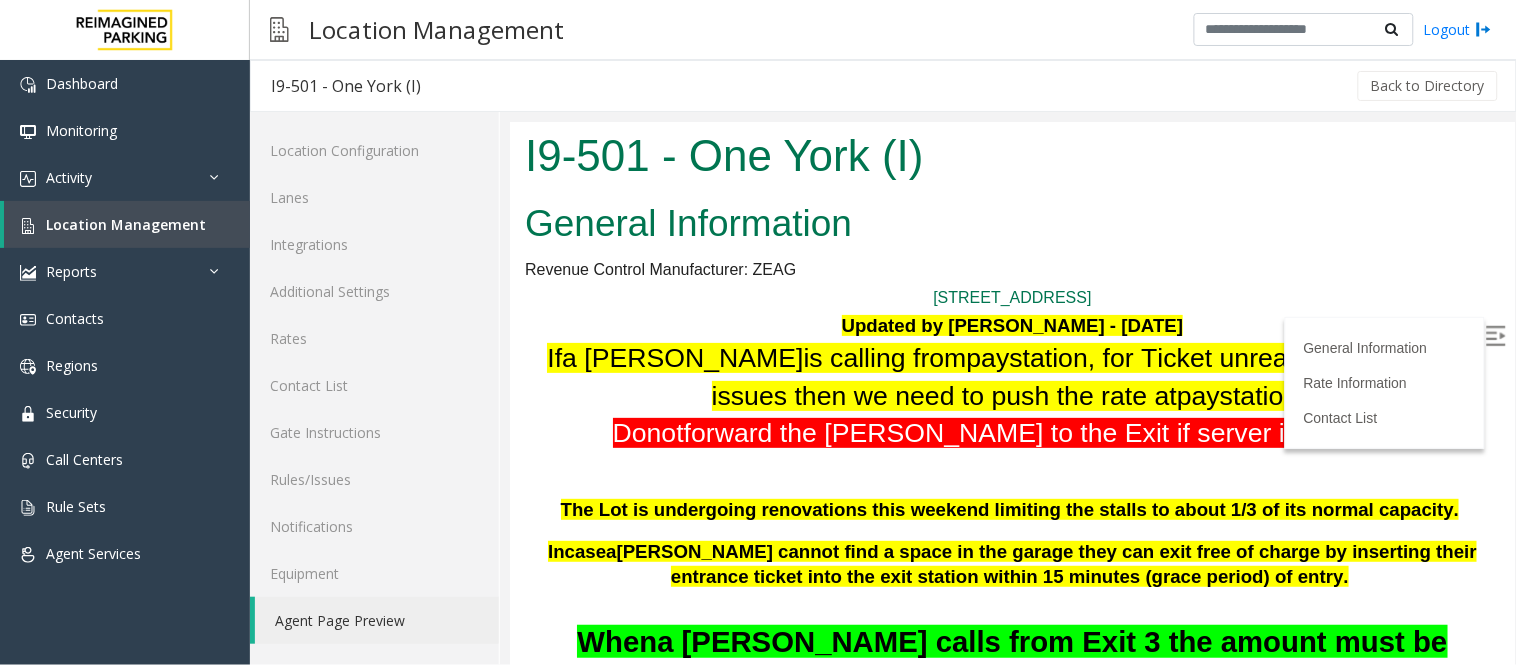 click on "[STREET_ADDRESS] Updated by [PERSON_NAME] - [DATE] If  a [PERSON_NAME]  is calling from  pay  station, for Ticket unreadable/loss ticket issues then we need to push the rate at  pay  station .   Do  n ot  forward   the [PERSON_NAME] to the Exit if server is working     The Lot is undergoing renovations this weekend limiting the stalls to about 1/3 of its normal capacity.   In  case  a  [PERSON_NAME] cannot find a space in the garage they can exit free of charge by inserting their entrance ticket into the exit station within 15 minutes (grace period) of entry.   When  a [PERSON_NAME] calls from Exit 3 the amount must be pushed to Exit 4.  When a [PERSON_NAME] calls from Exit 4 the CX agent must push the amount to Exit 3 .   PLEASE ACCOMMODATE ALL MONTHLY PARKERS WITHOUT QUESTION. GET THEIR NAME AND EMAIL INFO TO  [EMAIL_ADDRESS][DOMAIN_NAME].  [GEOGRAPHIC_DATA]" at bounding box center (1011, 561) 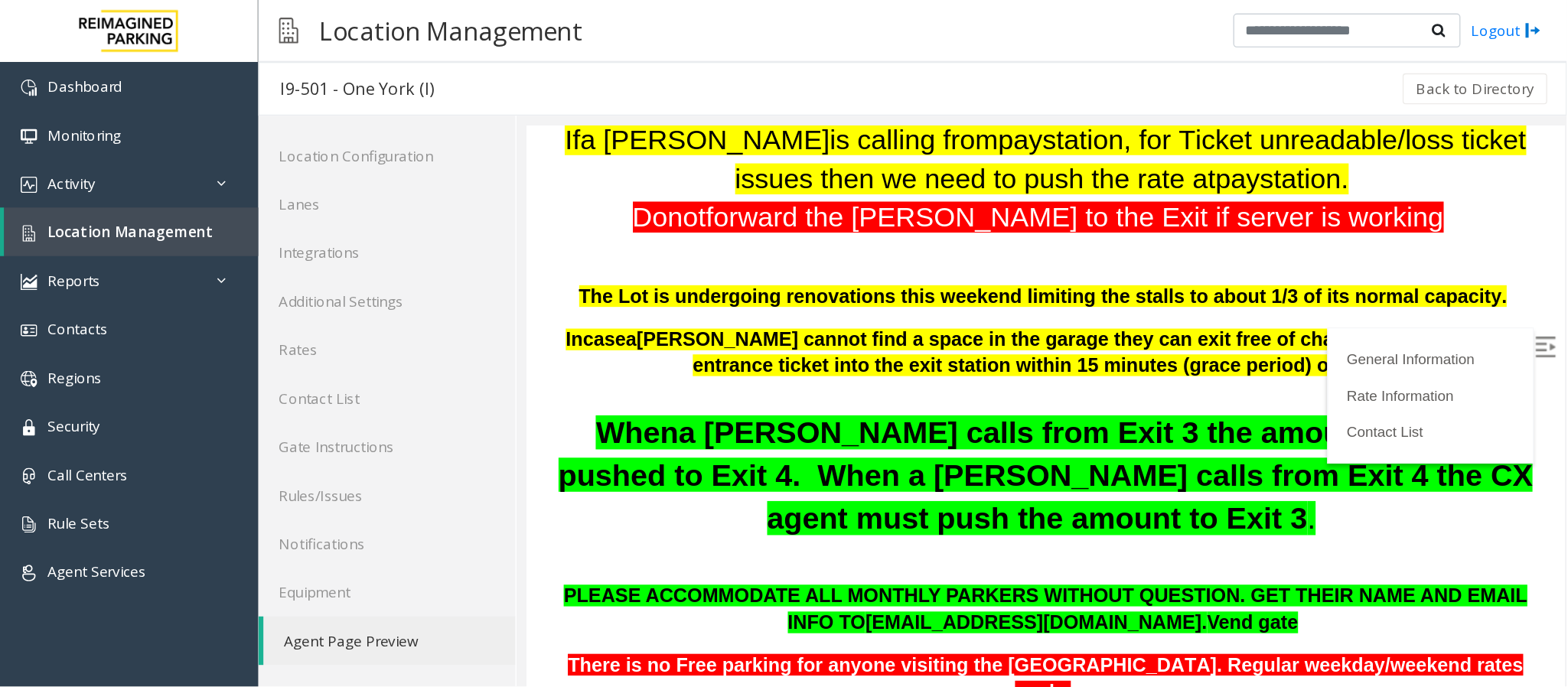 scroll, scrollTop: 170, scrollLeft: 0, axis: vertical 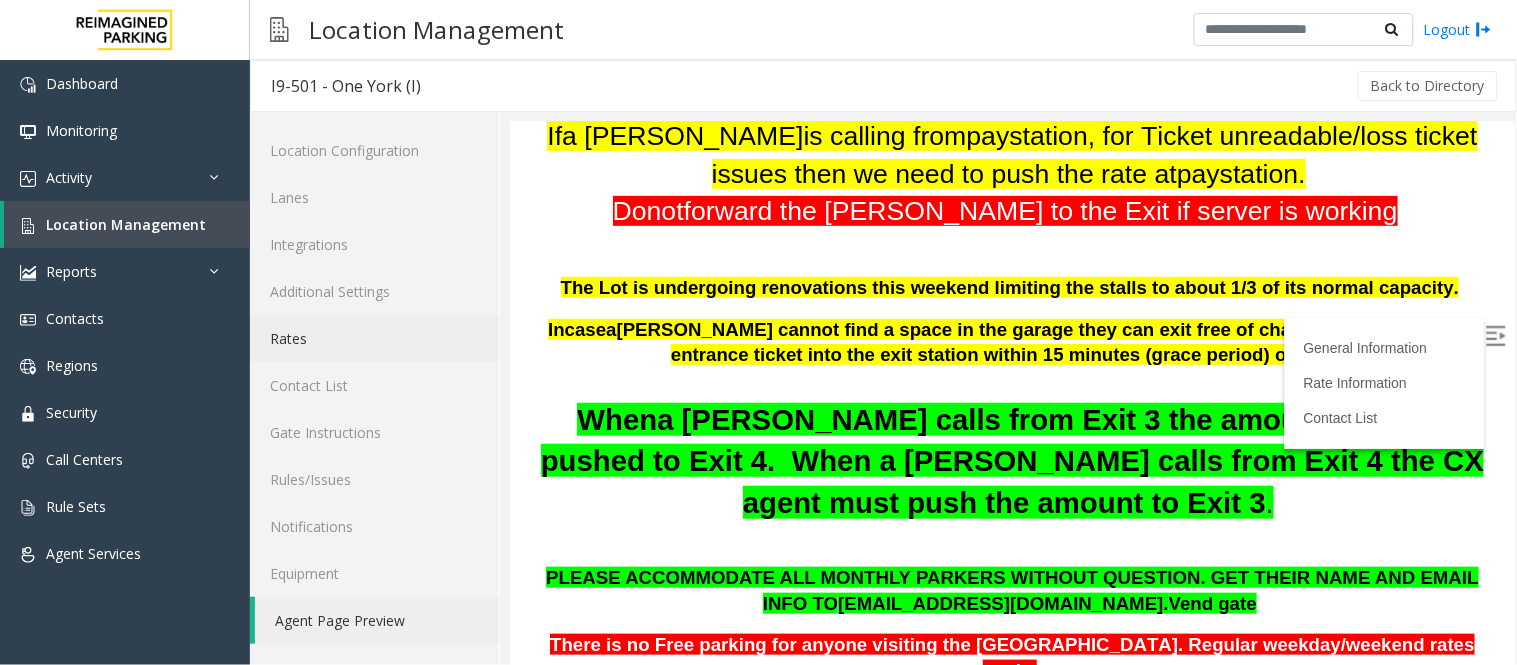 click on "Rates" 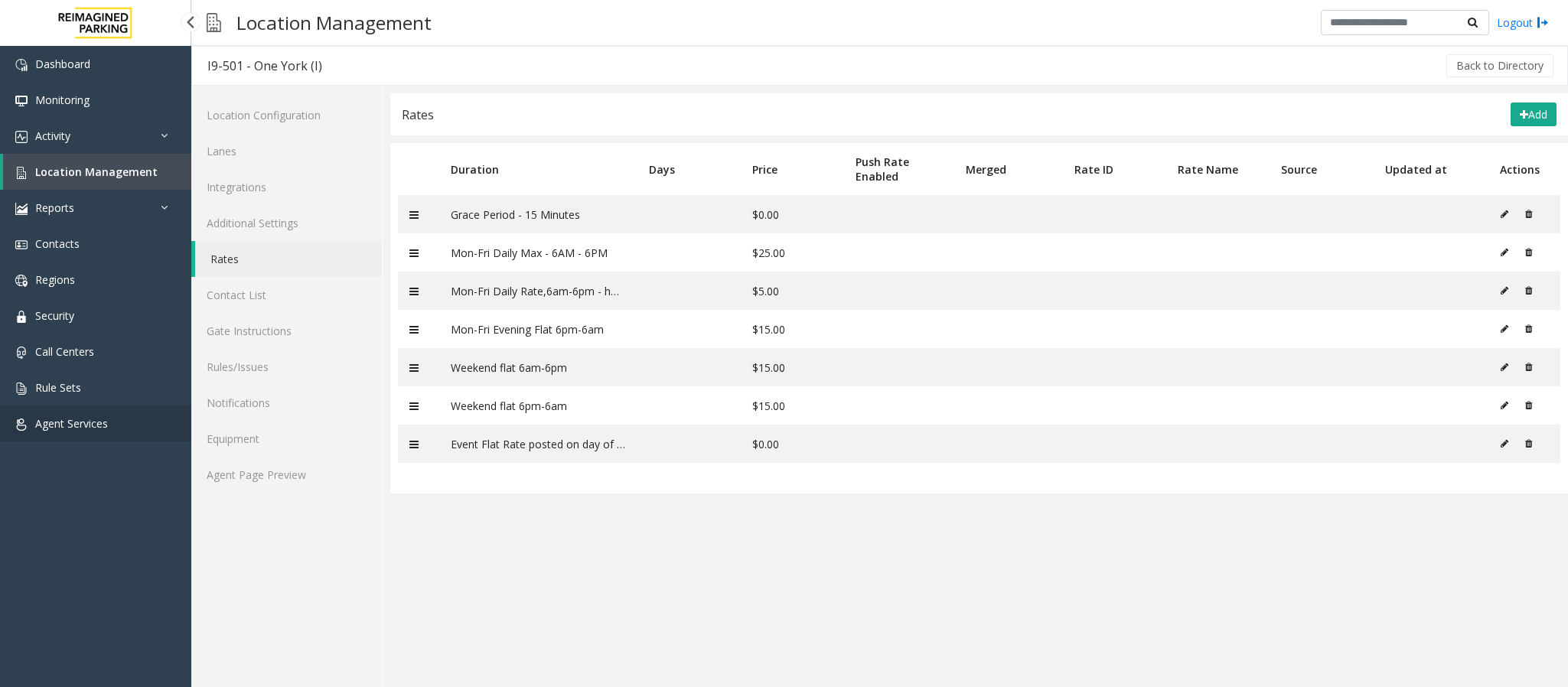 click on "Agent Services" at bounding box center [71, 423] 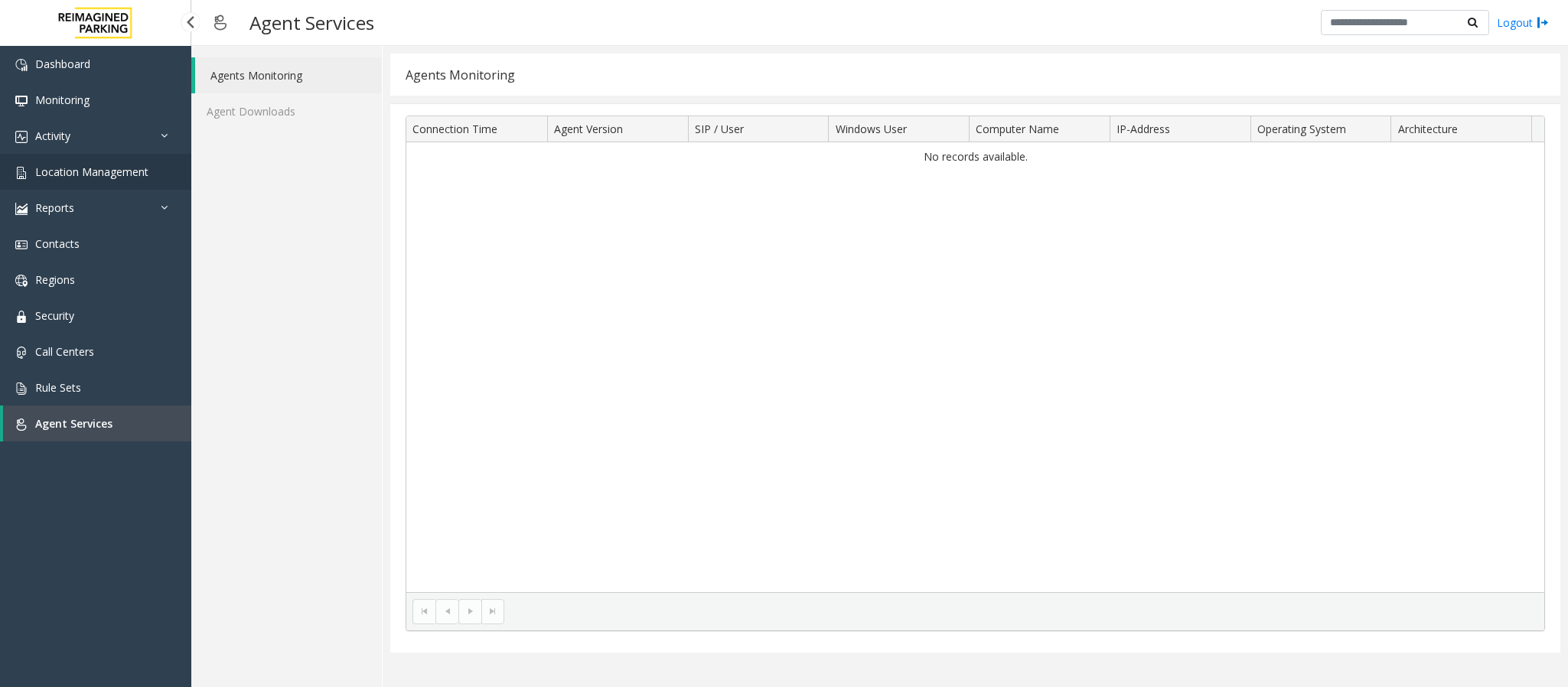 click on "Location Management" at bounding box center [92, 171] 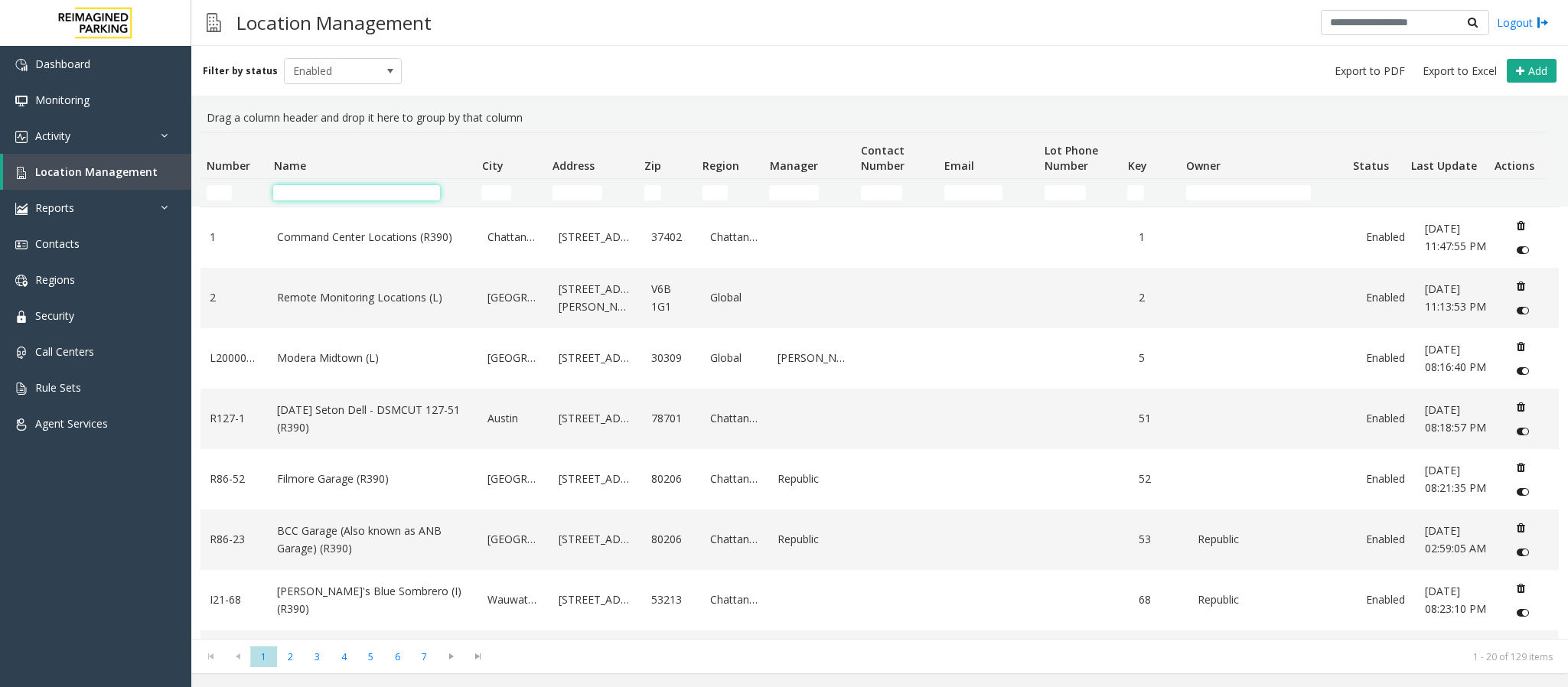click 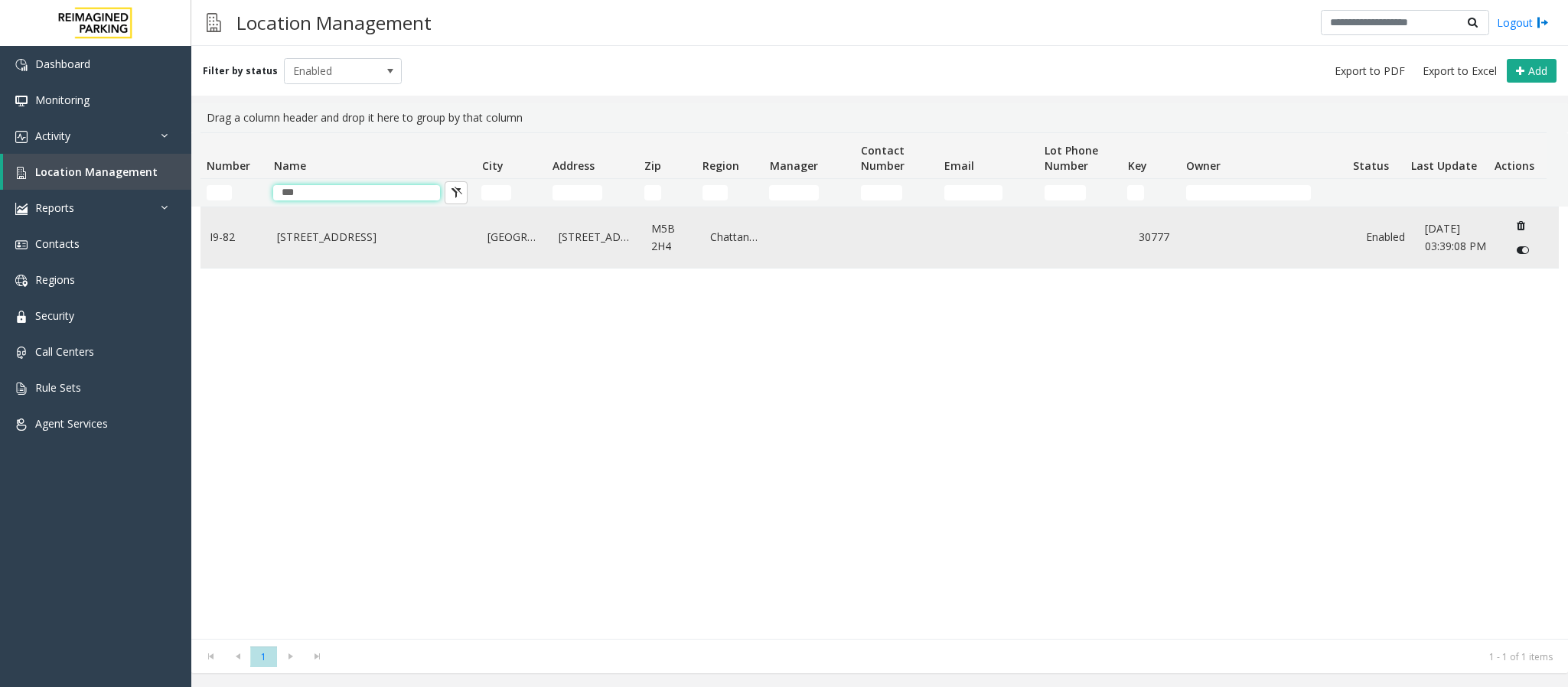 type on "***" 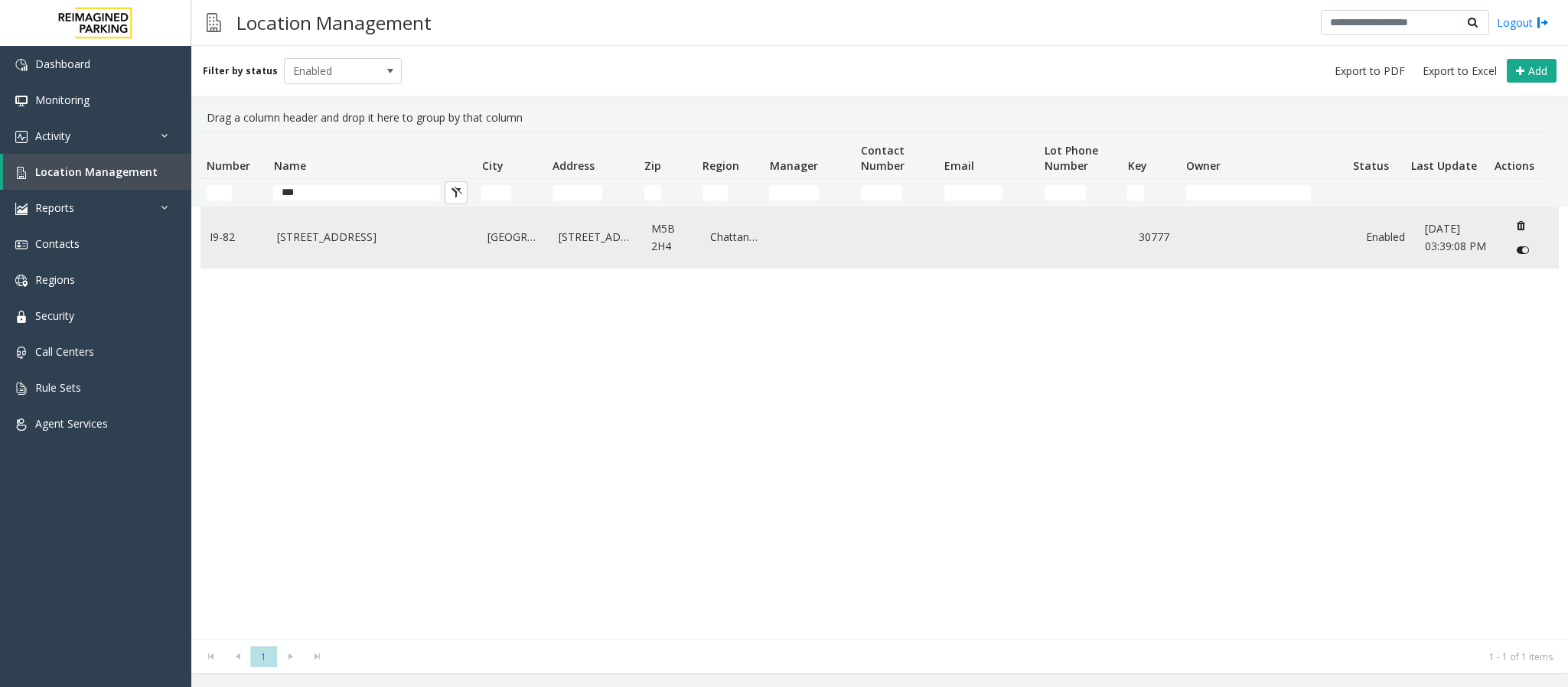 click on "[STREET_ADDRESS]" 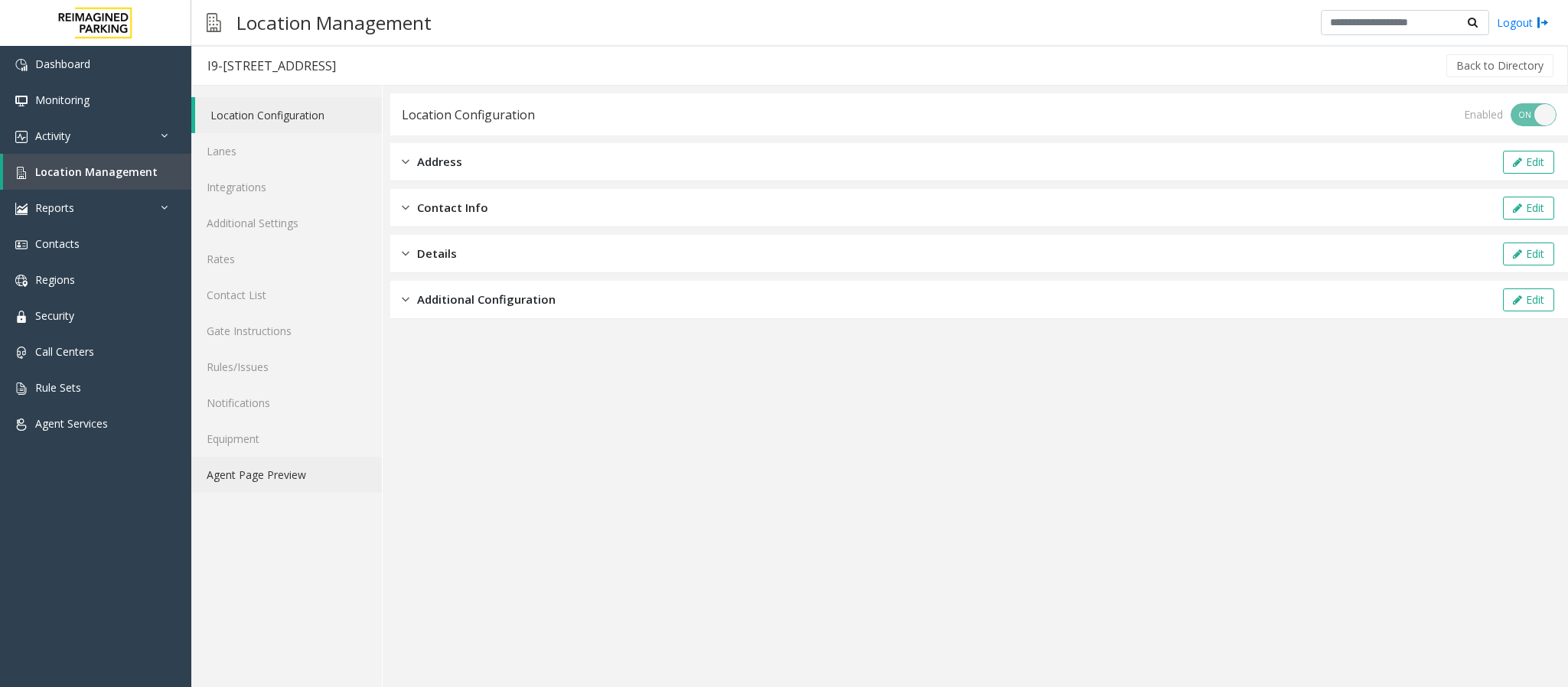 click on "Agent Page Preview" 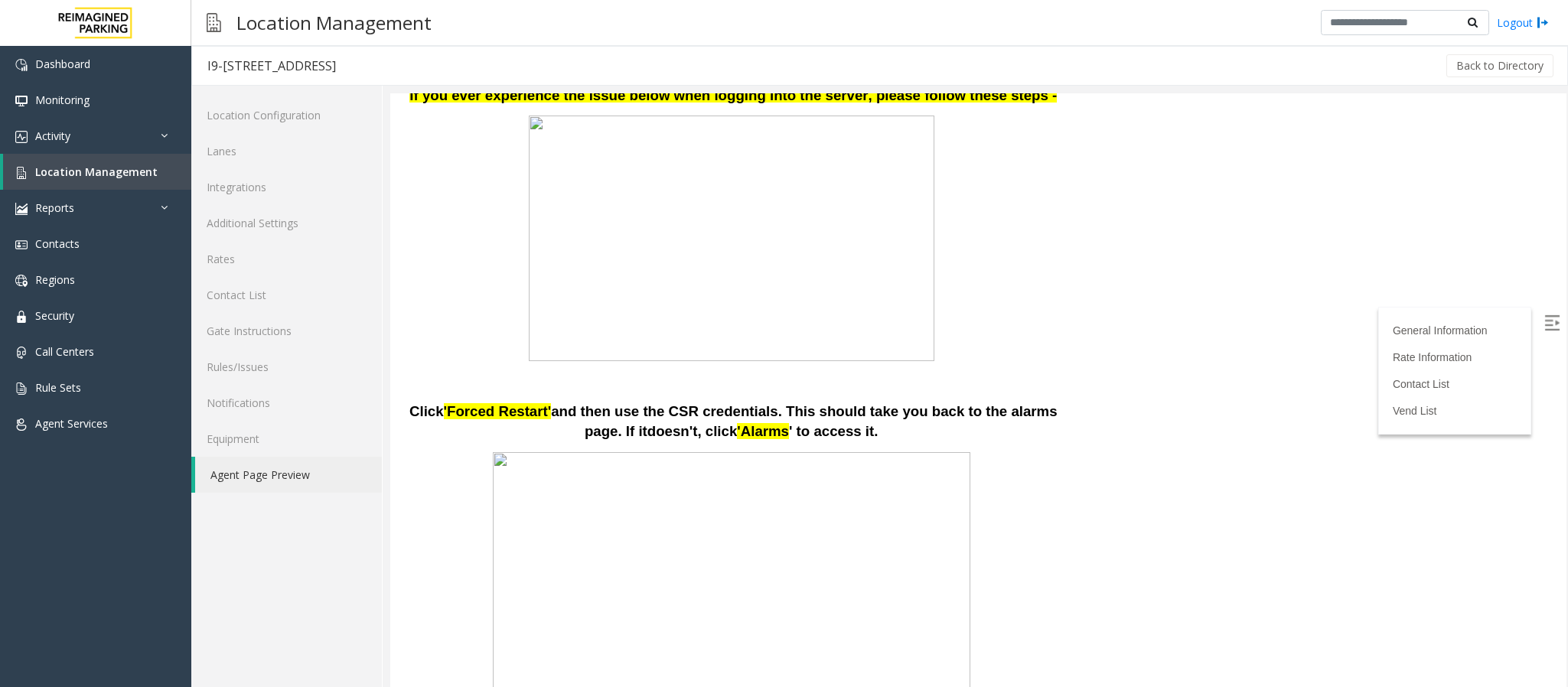 scroll, scrollTop: 0, scrollLeft: 0, axis: both 